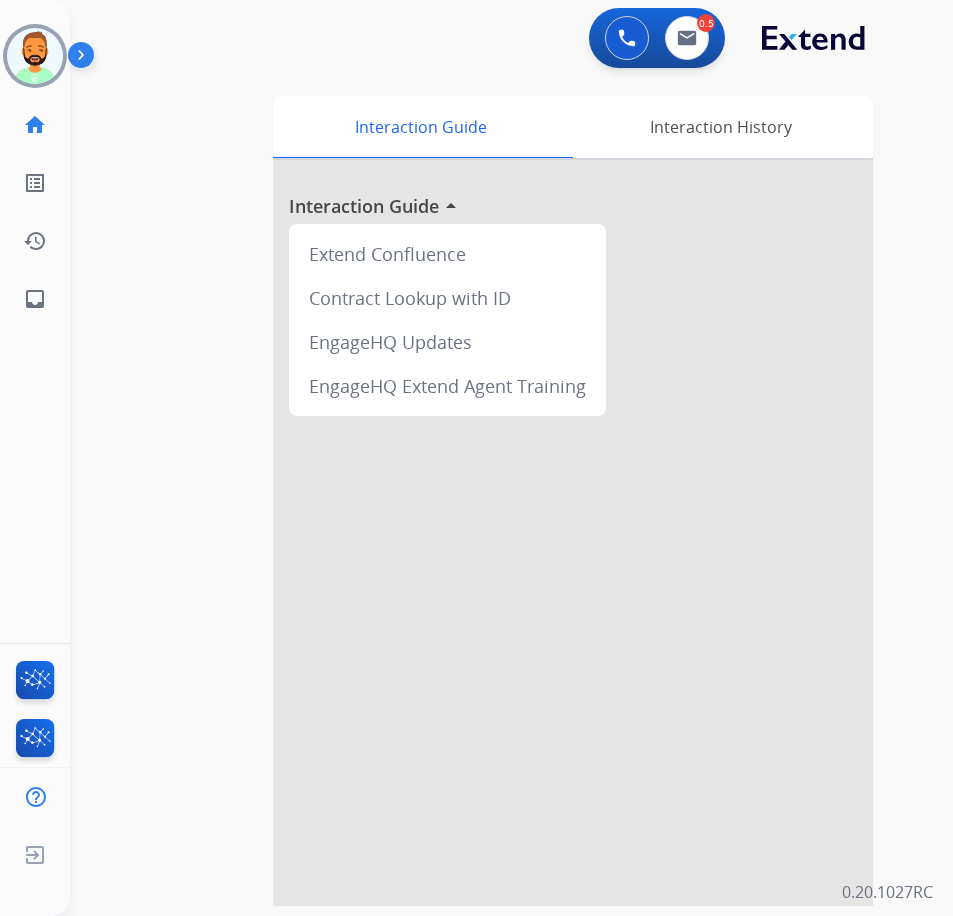 scroll, scrollTop: 0, scrollLeft: 0, axis: both 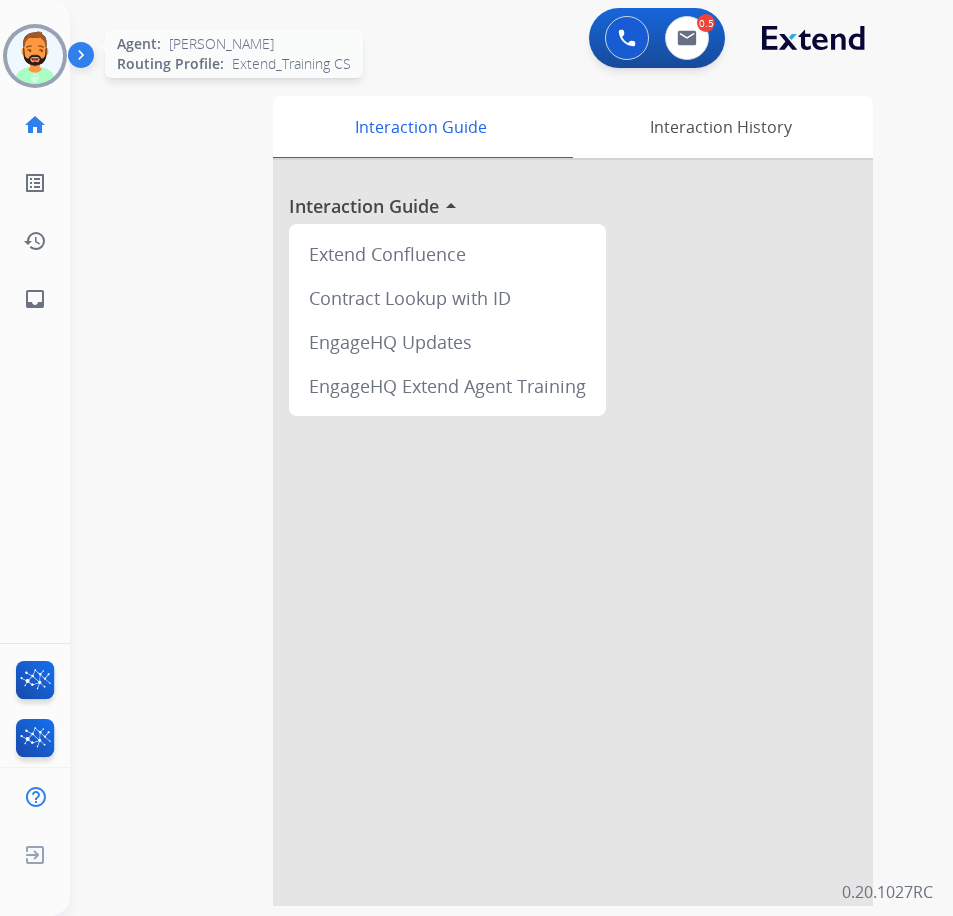 click at bounding box center [35, 56] 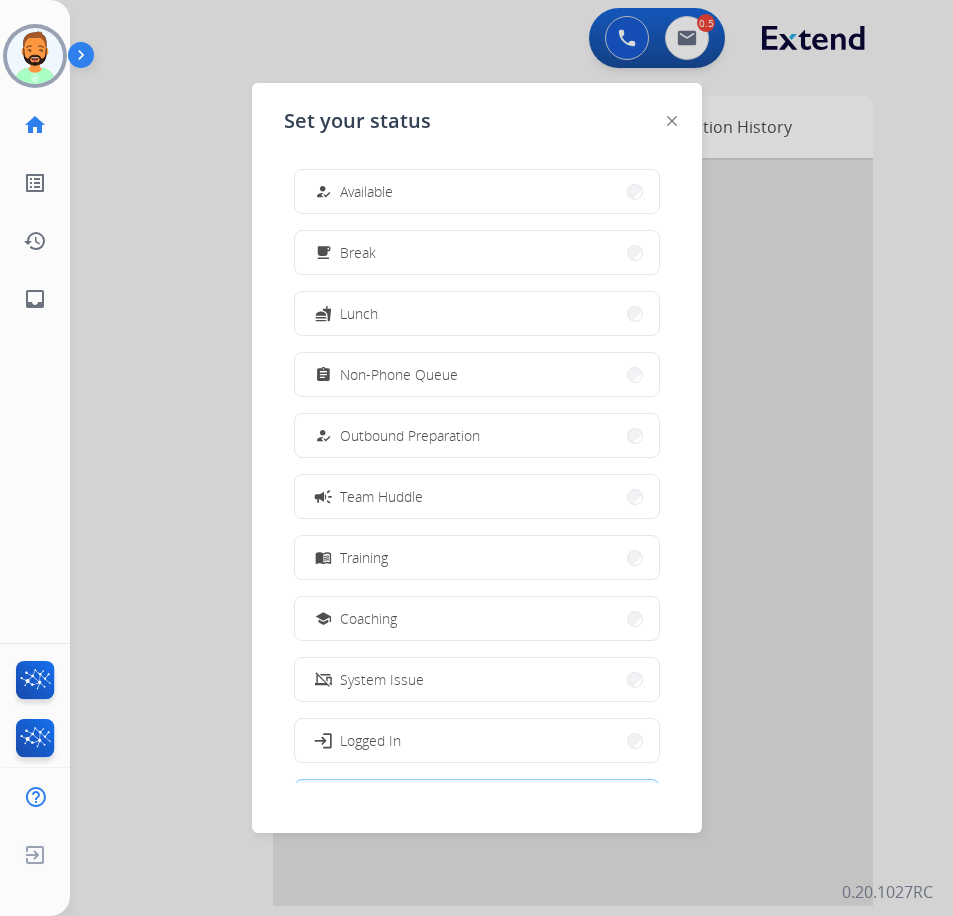 click at bounding box center [476, 458] 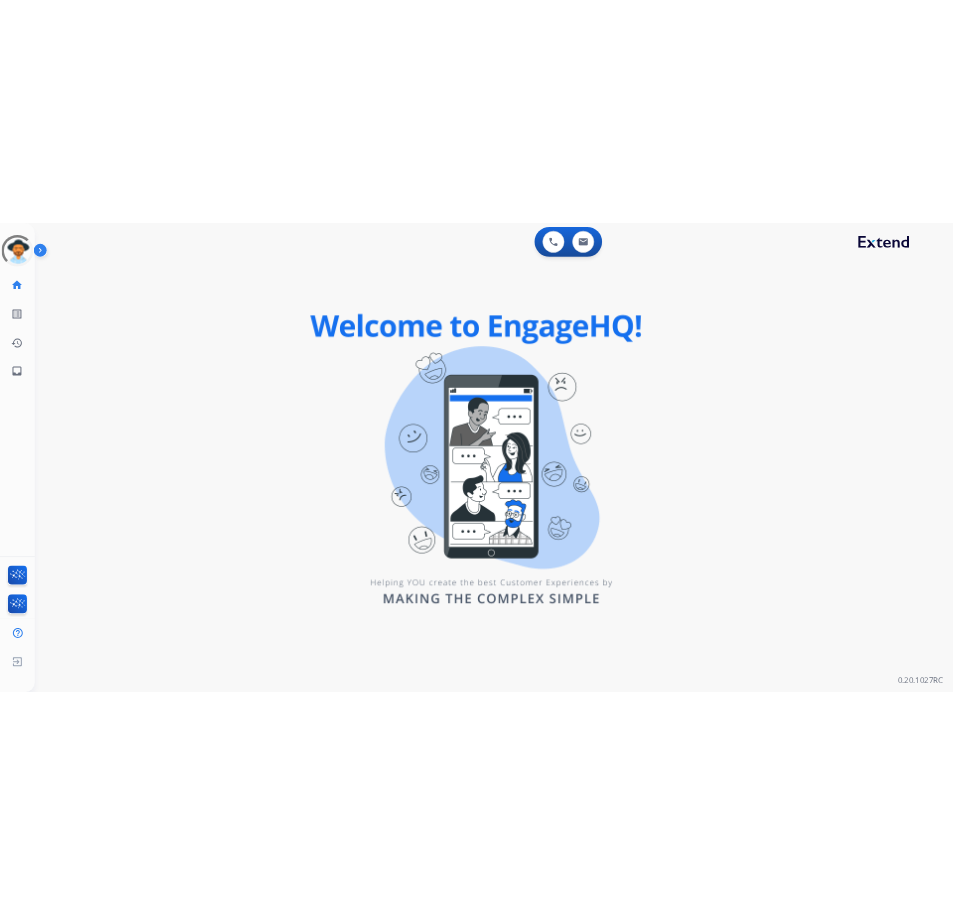 scroll, scrollTop: 0, scrollLeft: 0, axis: both 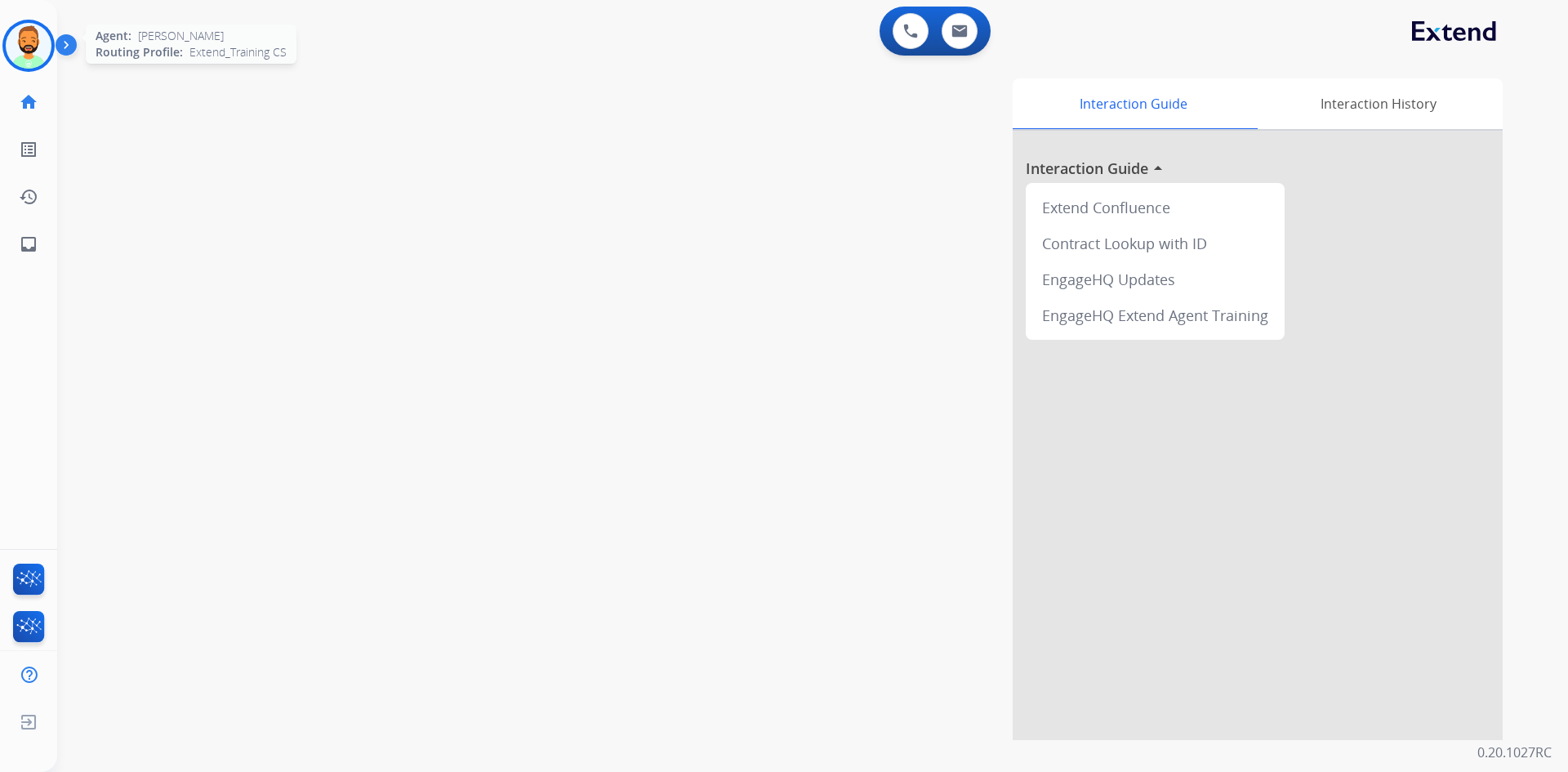 click at bounding box center (29, 46) 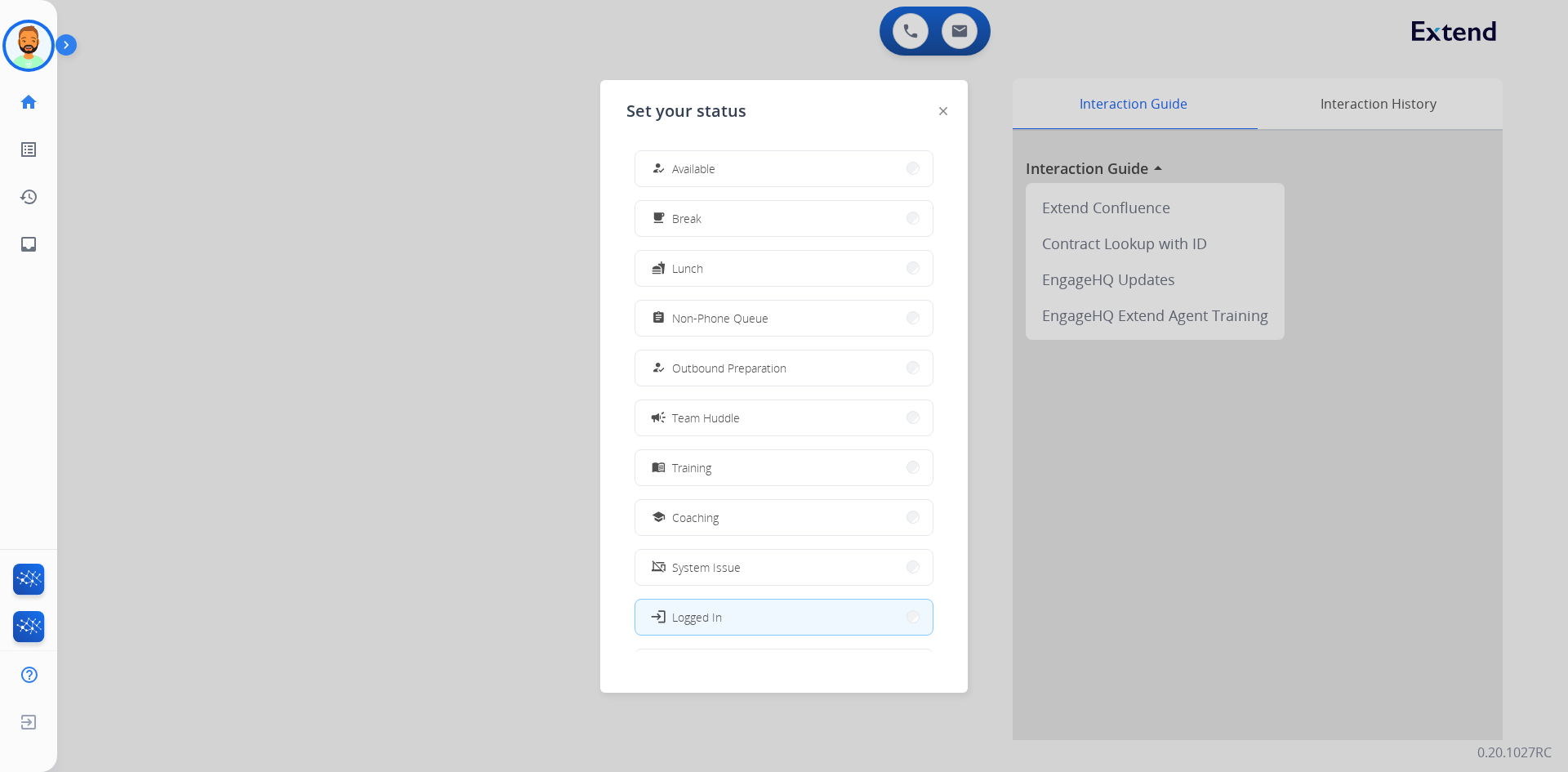 drag, startPoint x: 757, startPoint y: 158, endPoint x: 541, endPoint y: 292, distance: 254.18891 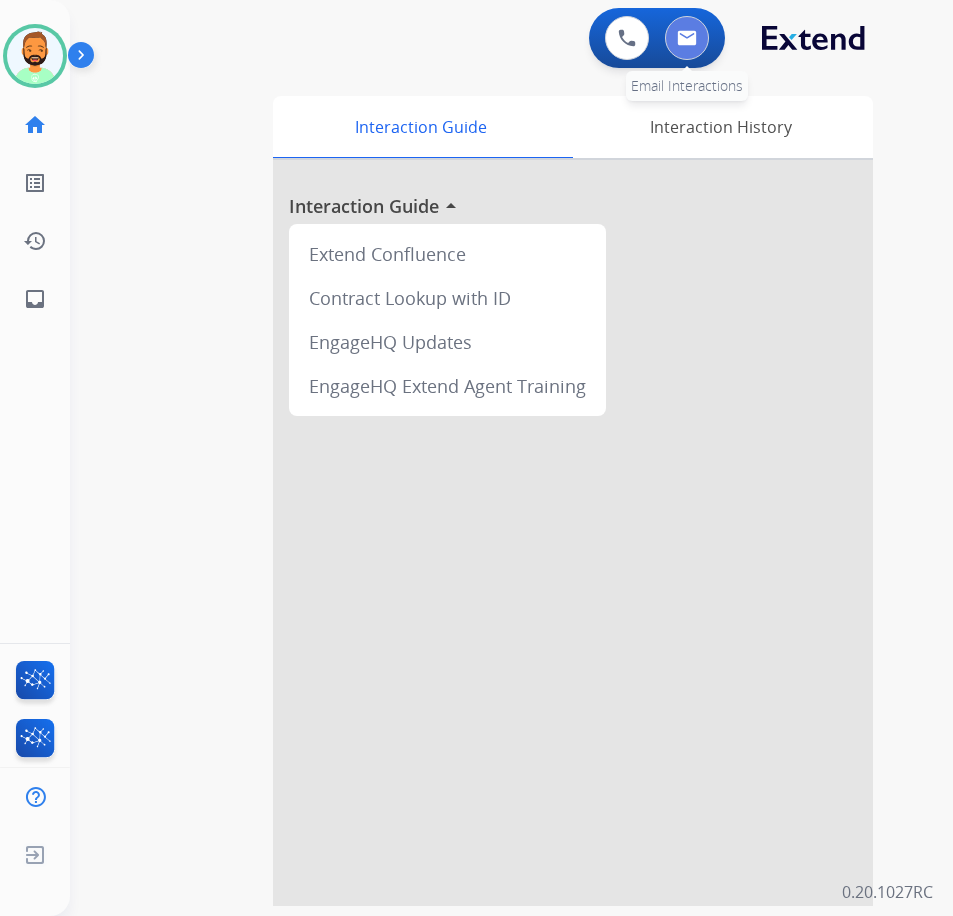 click at bounding box center (687, 38) 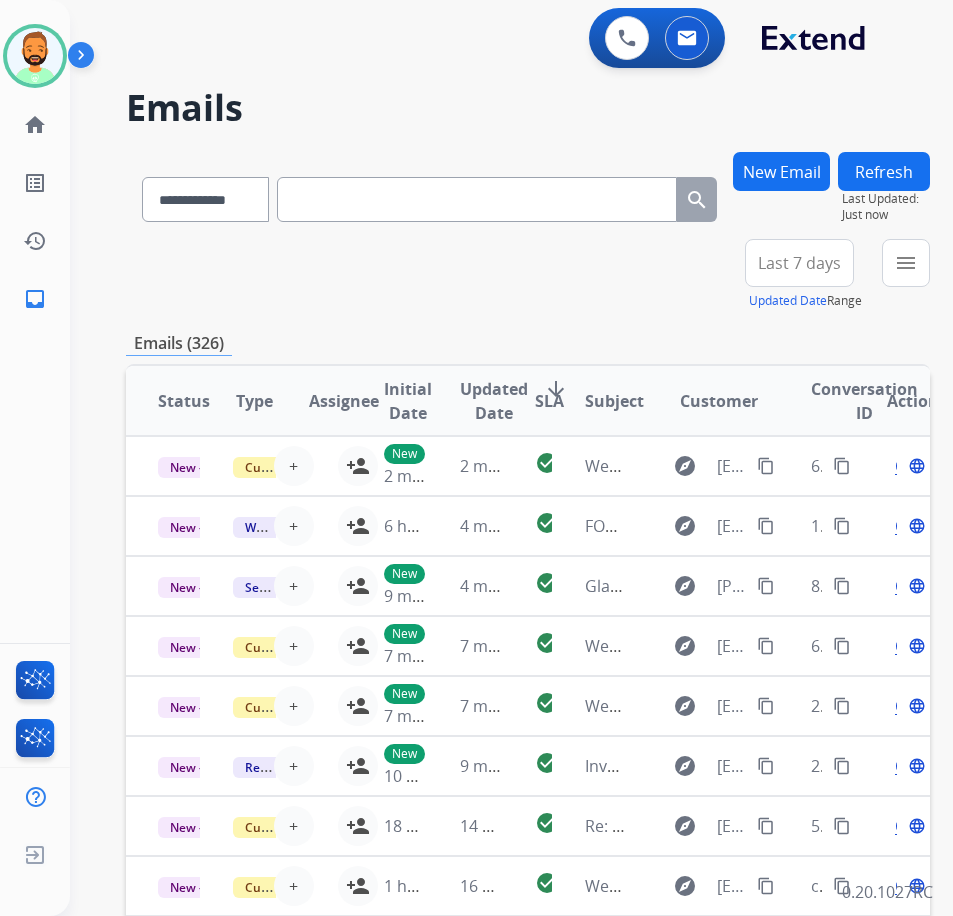 click on "New Email" at bounding box center [781, 171] 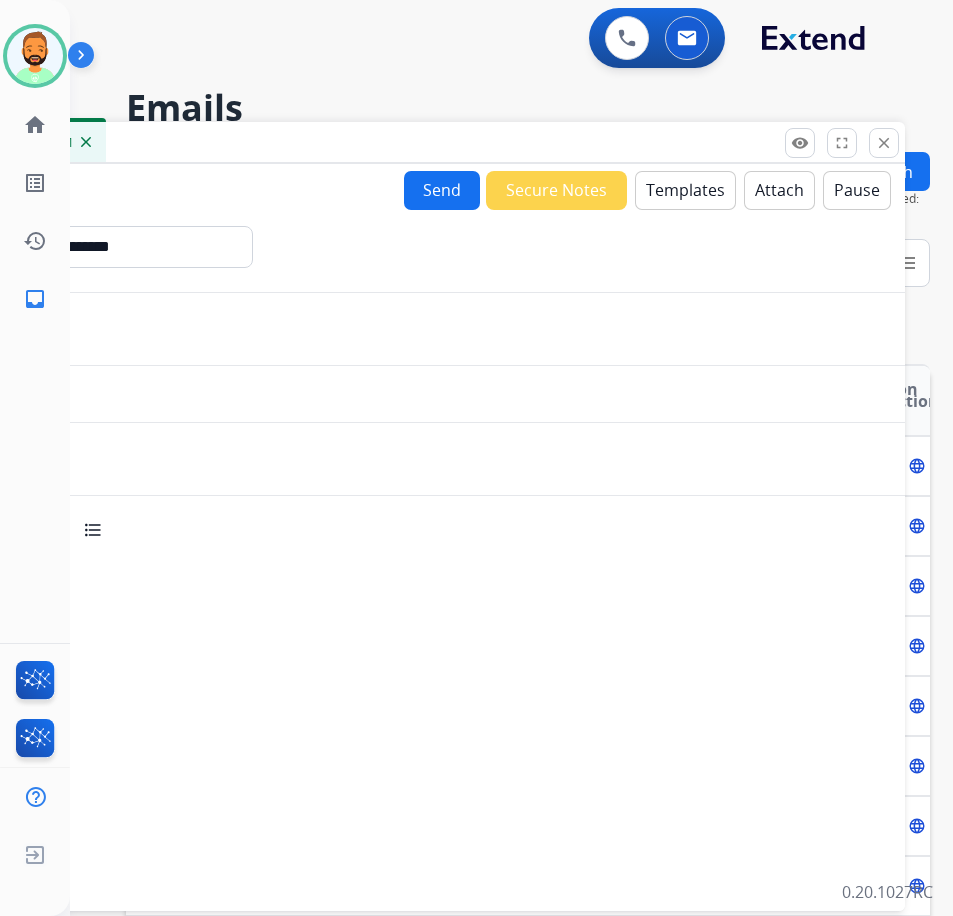 click on "**********" at bounding box center (405, 516) 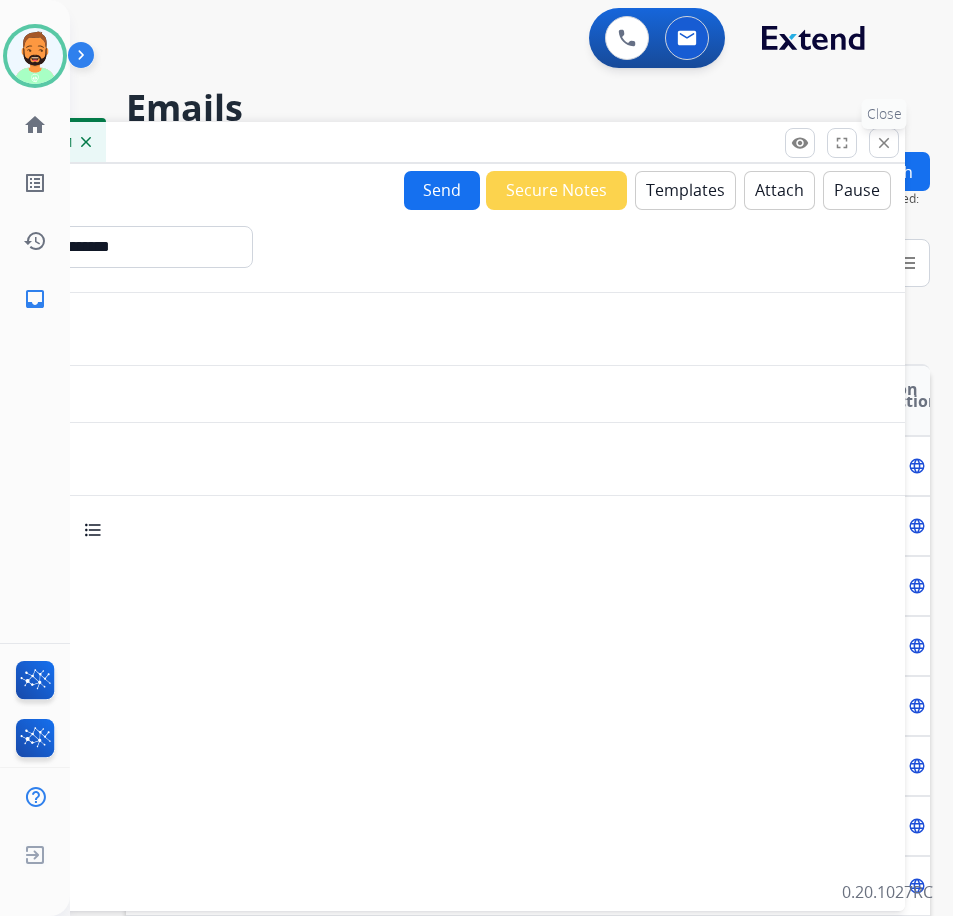 click on "close" at bounding box center [884, 143] 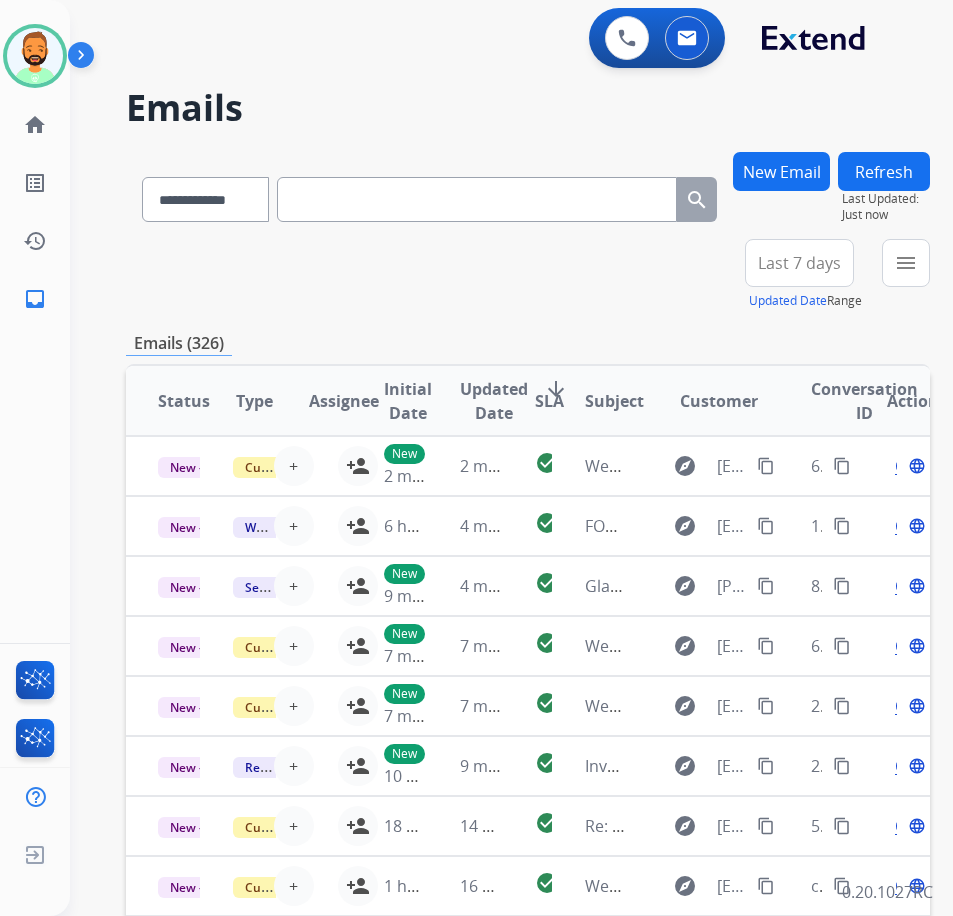 click on "Last 7 days" at bounding box center [799, 263] 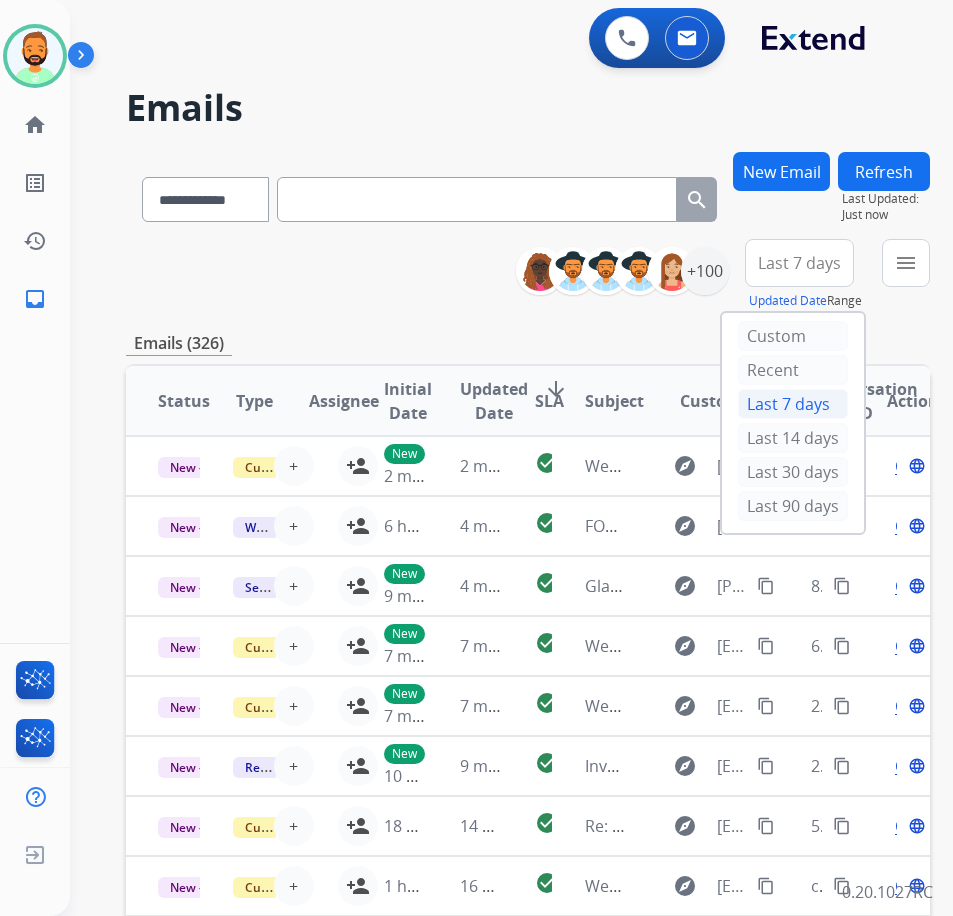 click on "Last 30 days" at bounding box center [793, 474] 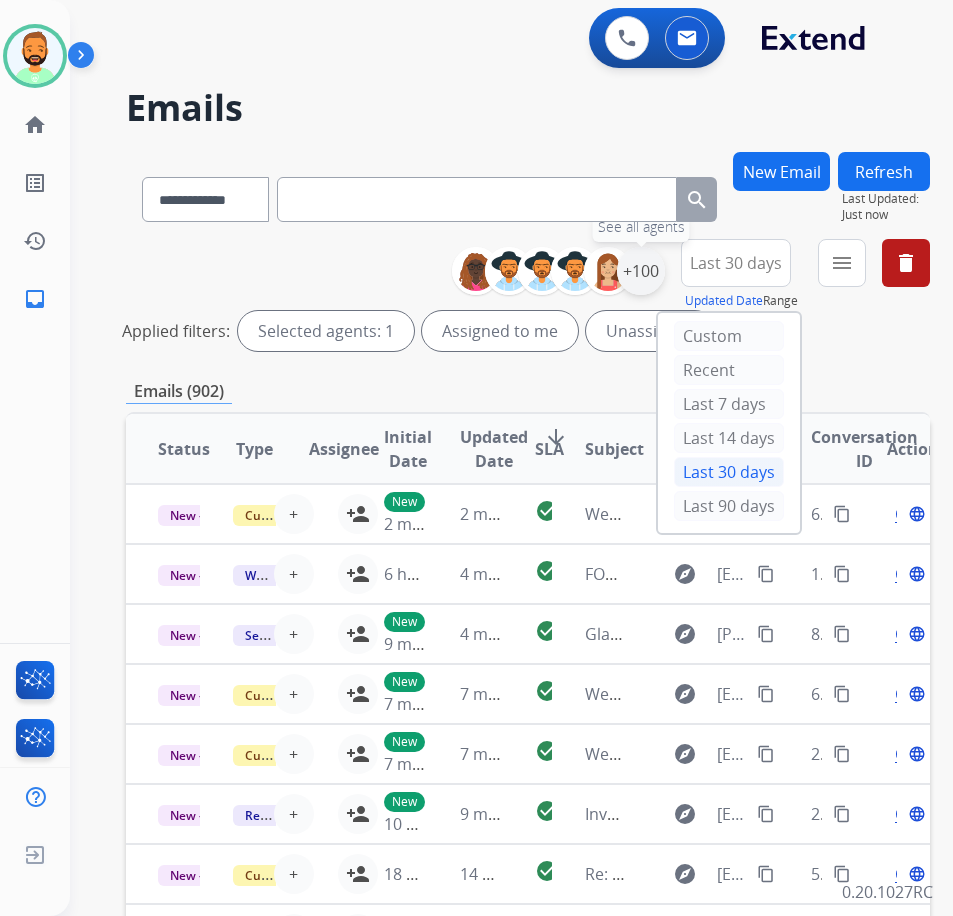 click on "+100" at bounding box center (641, 271) 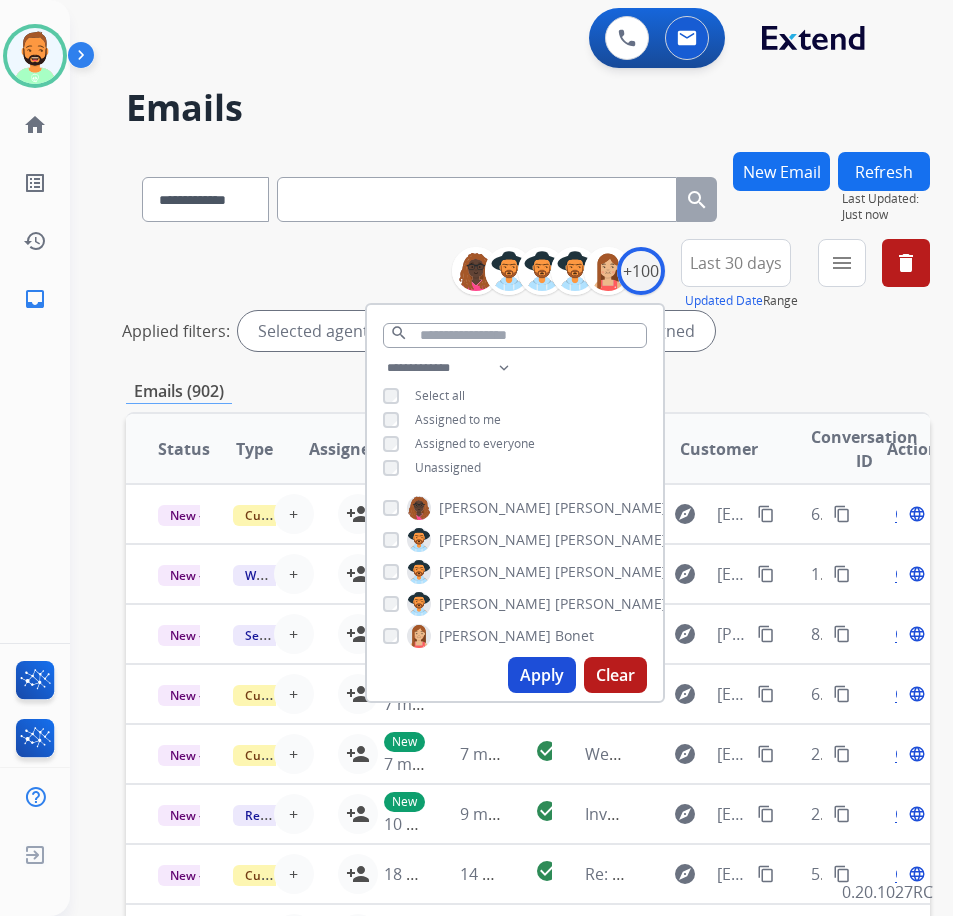 click on "Unassigned" at bounding box center (448, 467) 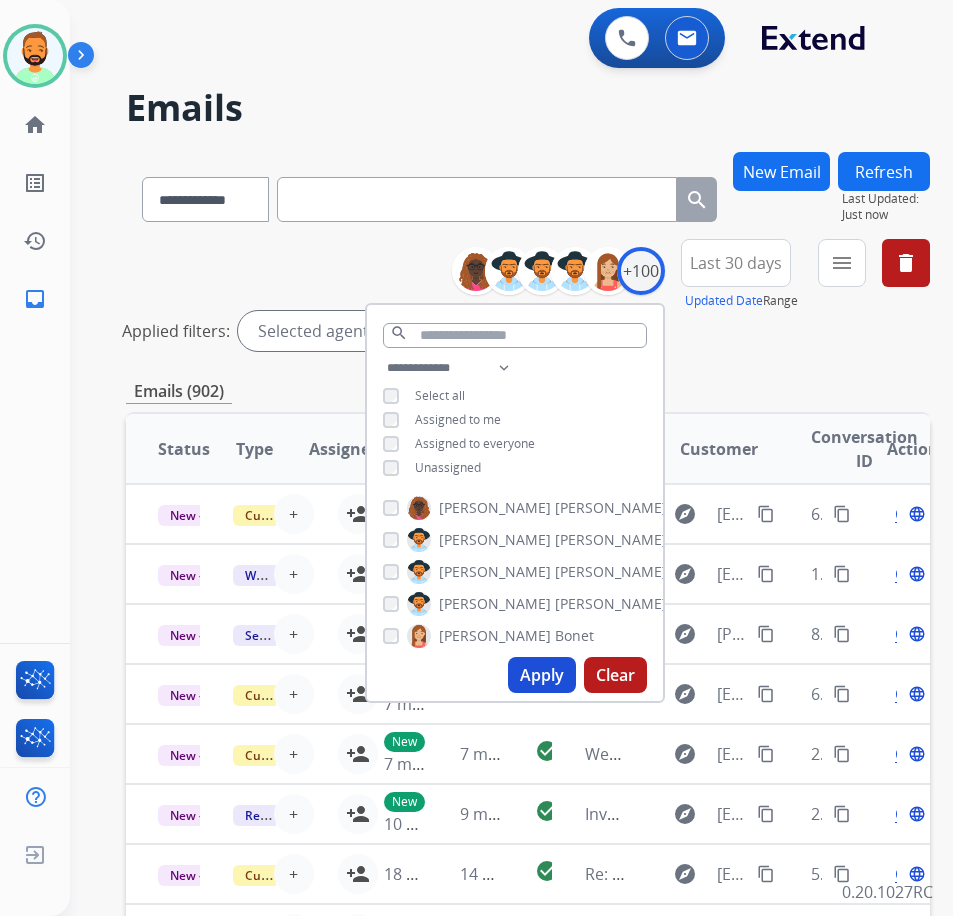 click on "Apply" at bounding box center (542, 675) 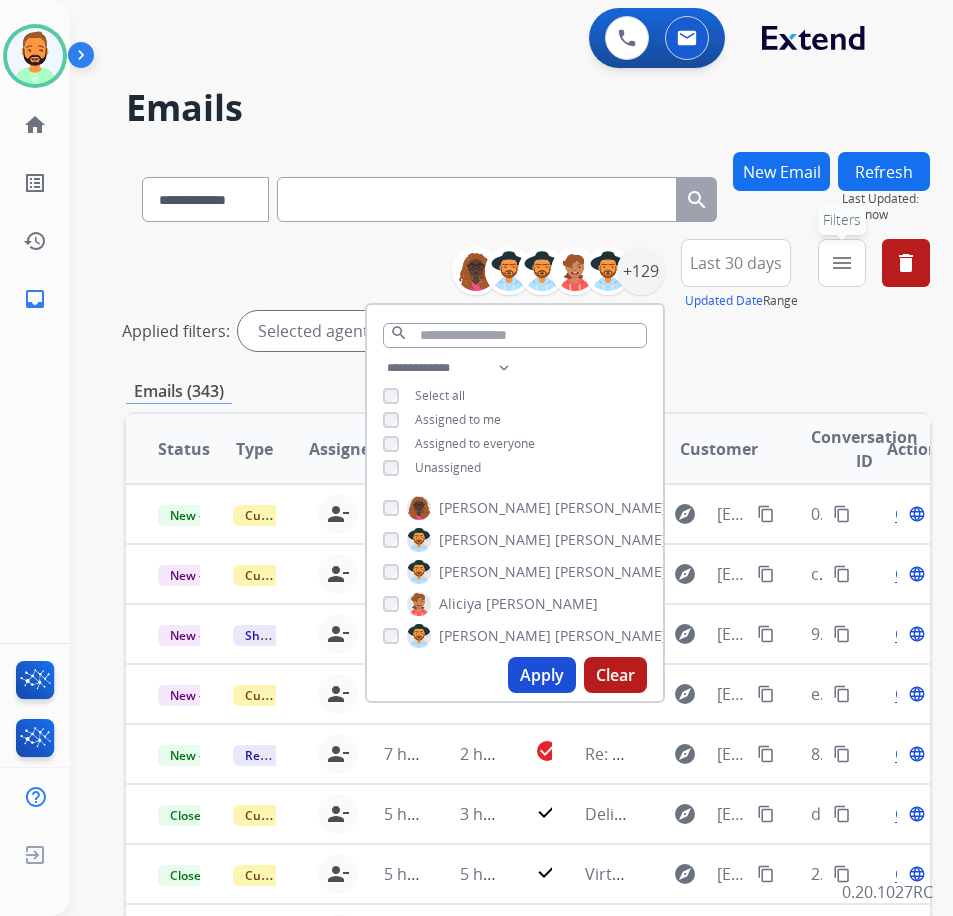 click on "menu  Filters" at bounding box center (842, 263) 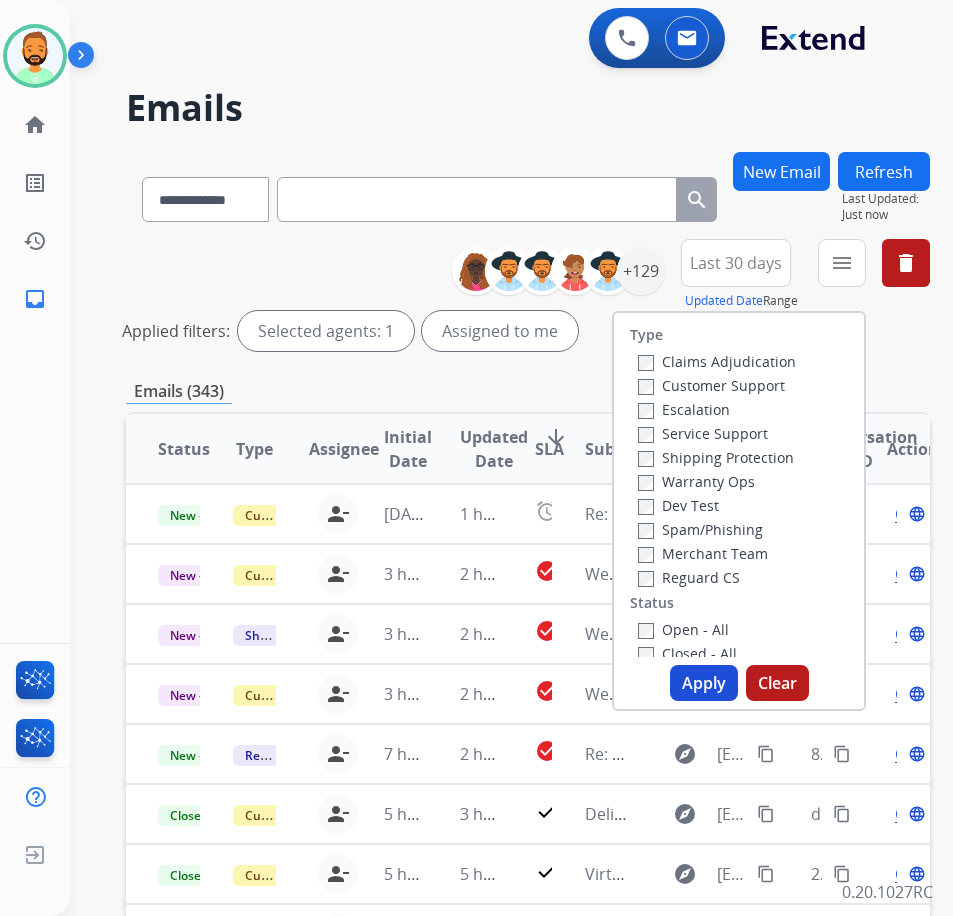 click on "Customer Support" at bounding box center [711, 385] 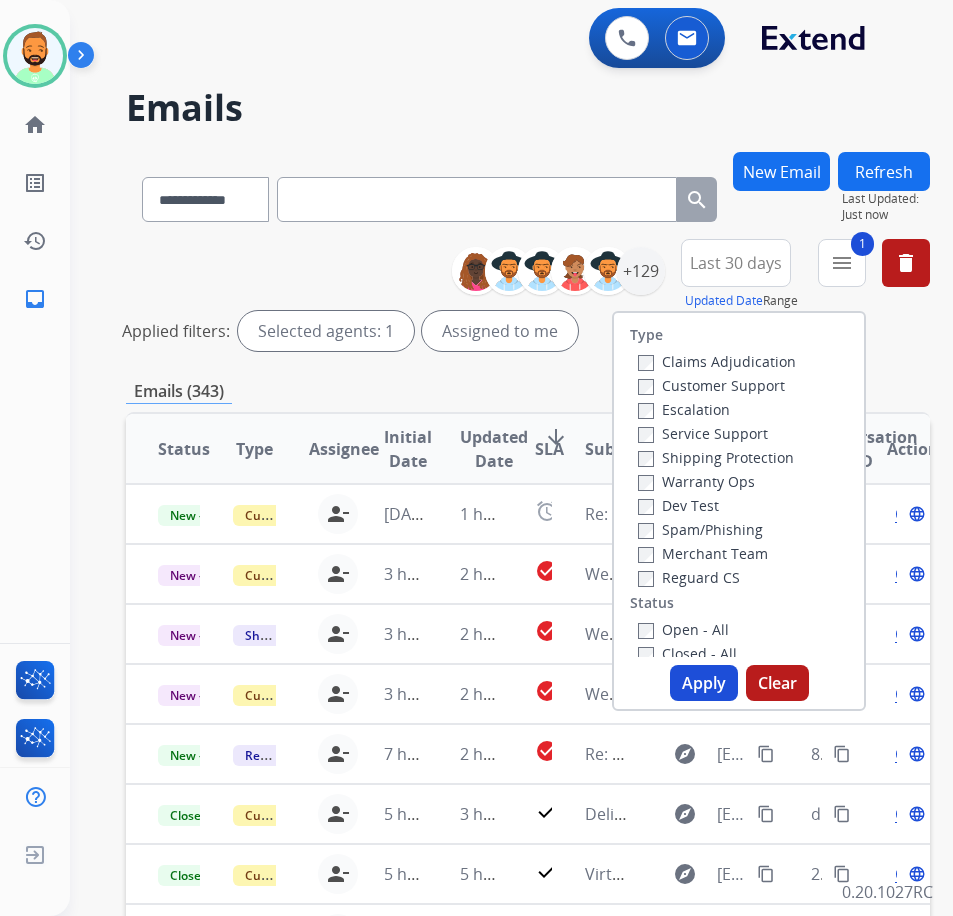 click on "Shipping Protection" at bounding box center [716, 457] 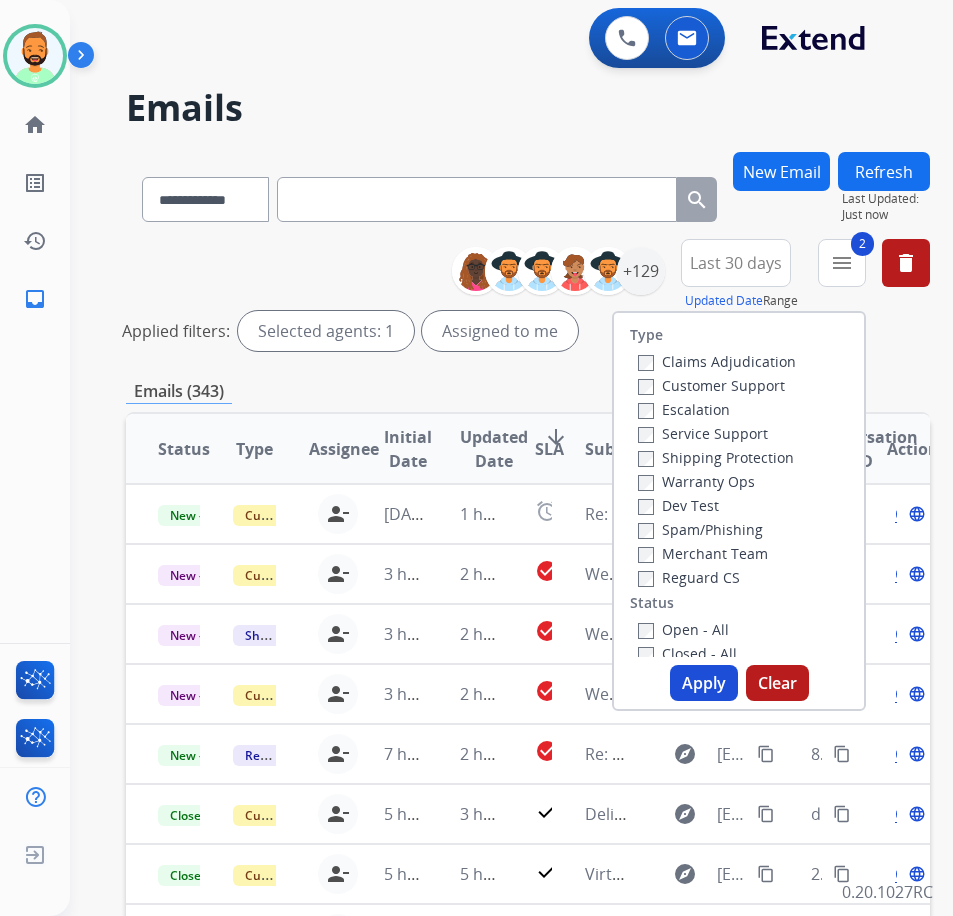click on "Open - All" at bounding box center [683, 629] 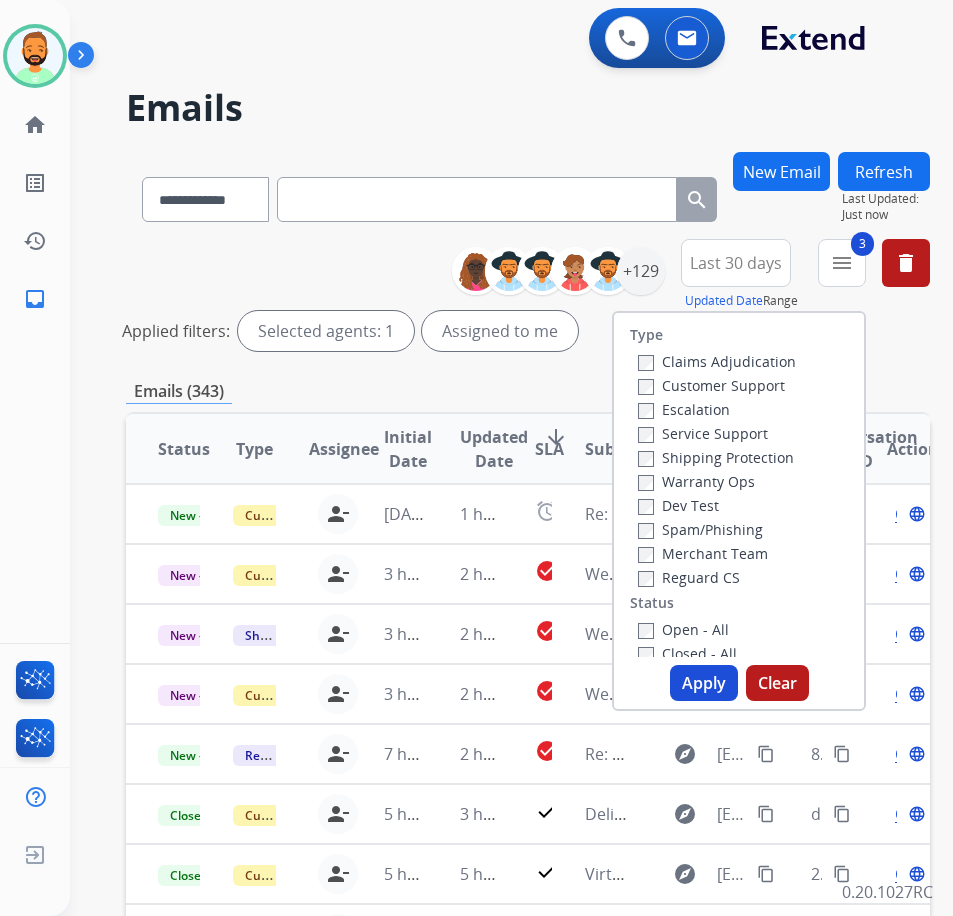 click on "Apply" at bounding box center (704, 683) 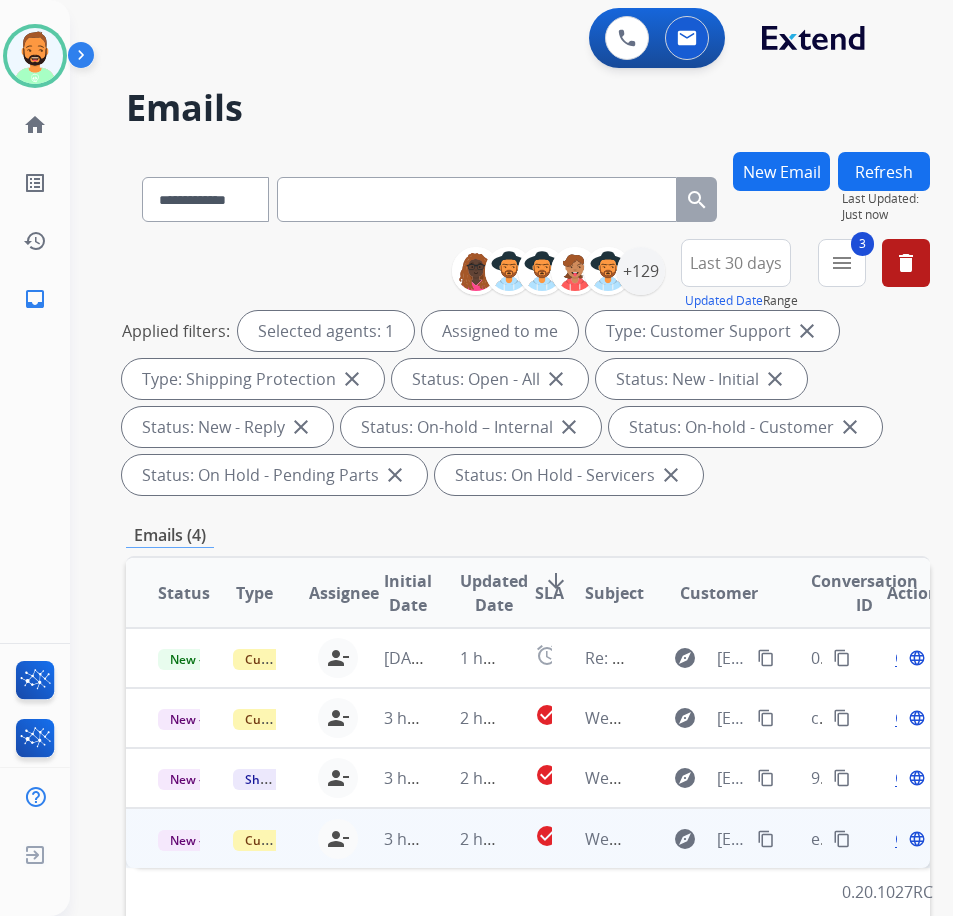 click on "2 hours ago" at bounding box center (465, 838) 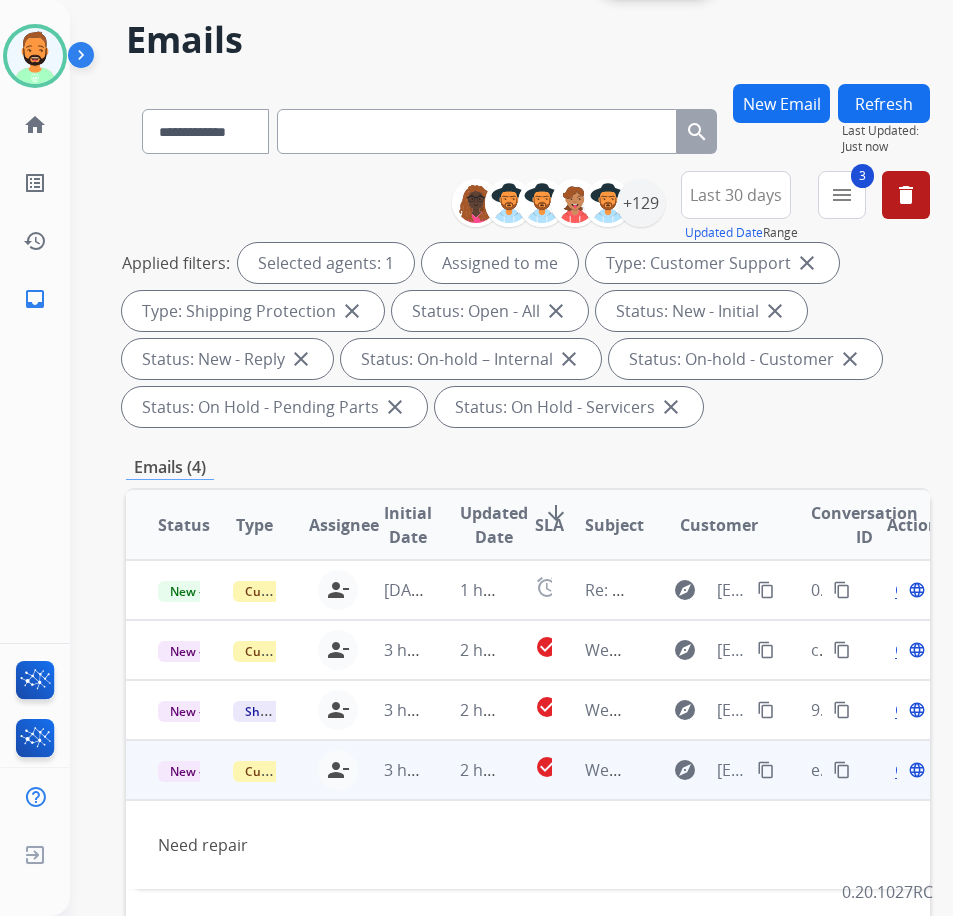 scroll, scrollTop: 100, scrollLeft: 0, axis: vertical 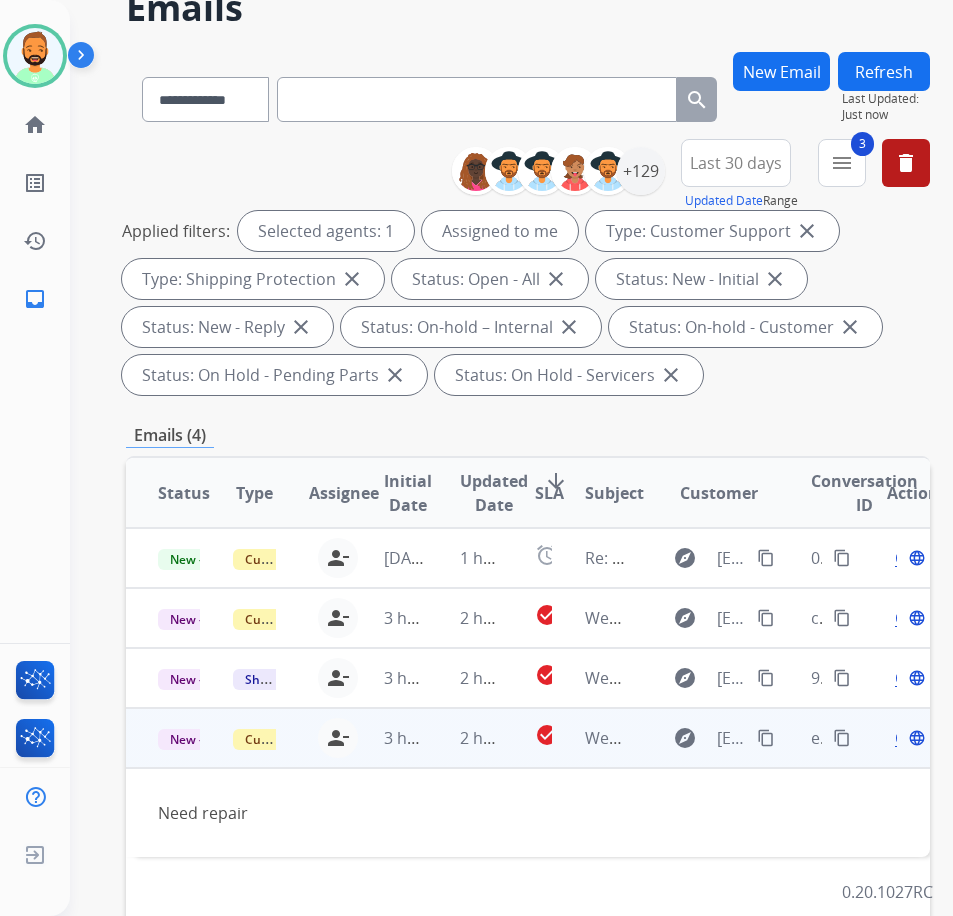click on "content_copy" at bounding box center [766, 738] 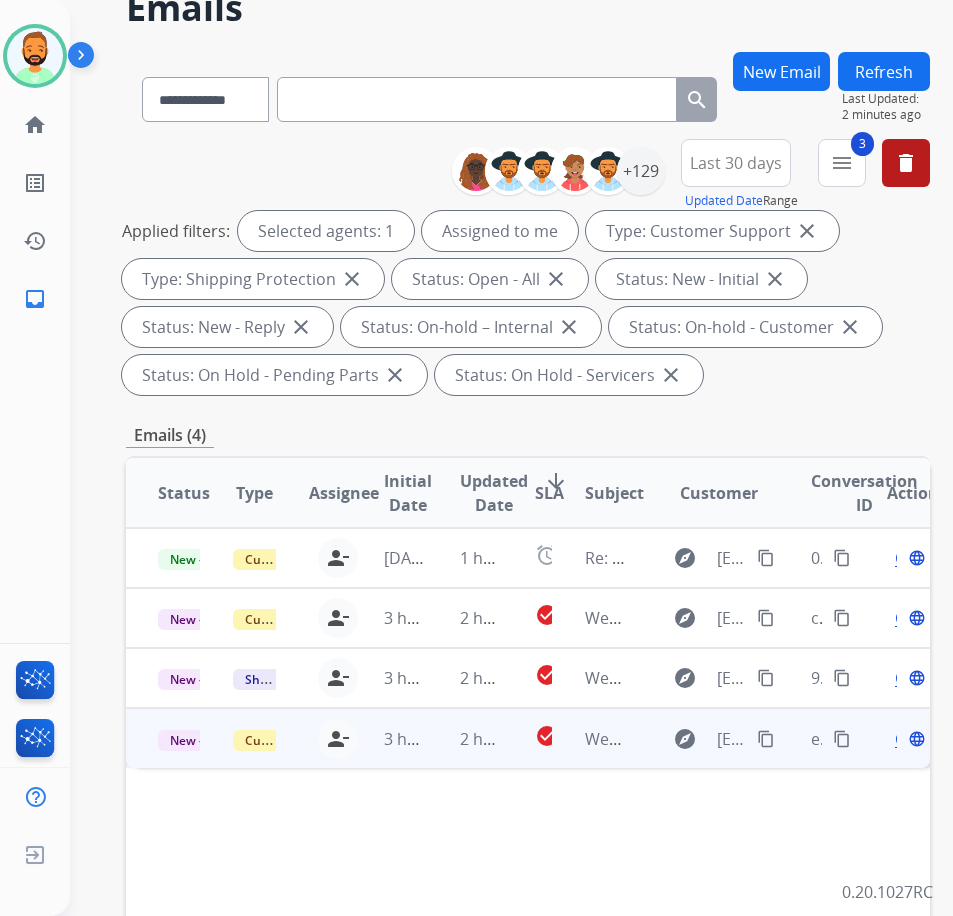 click on "Open" at bounding box center [915, 739] 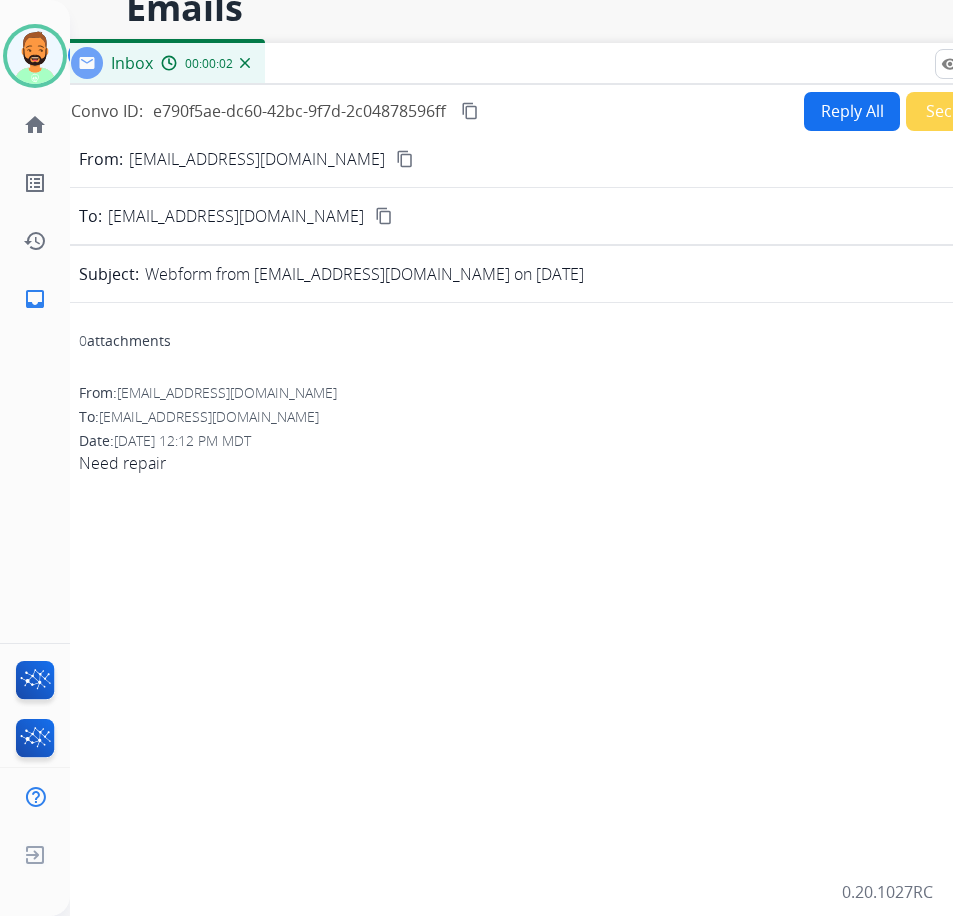 drag, startPoint x: 593, startPoint y: 33, endPoint x: 743, endPoint y: 54, distance: 151.46286 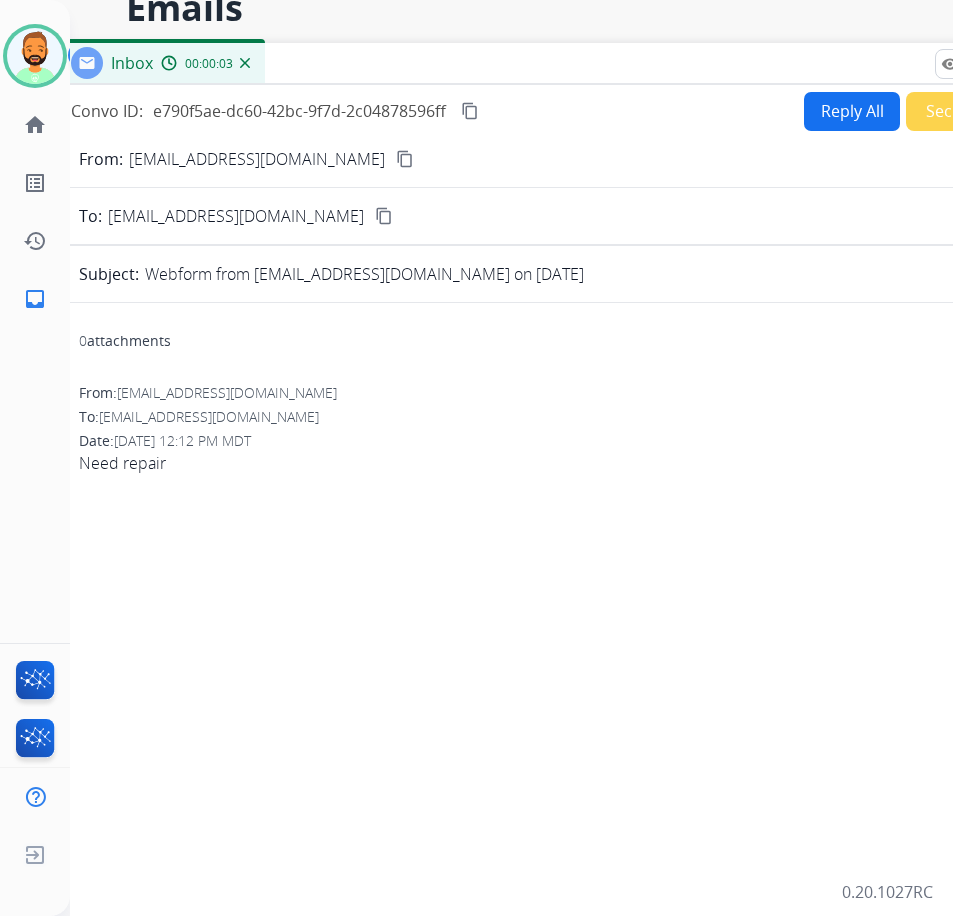click on "Reply All" at bounding box center [852, 111] 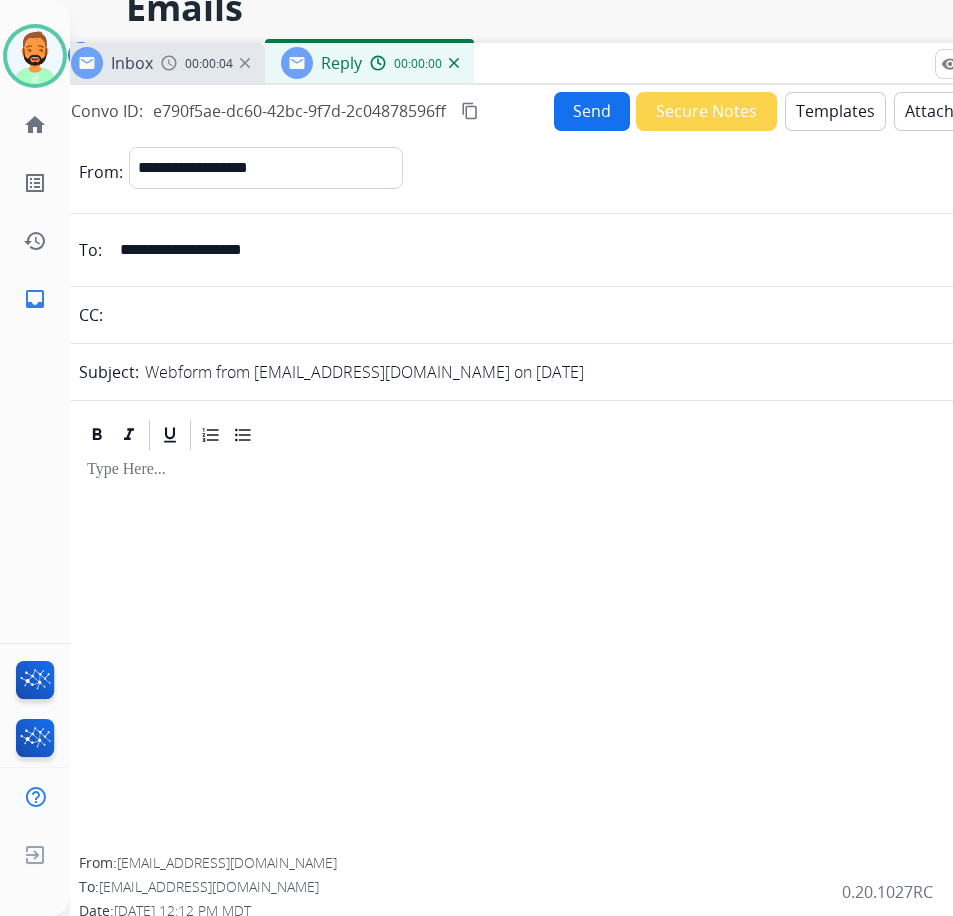 click on "Templates" at bounding box center [835, 111] 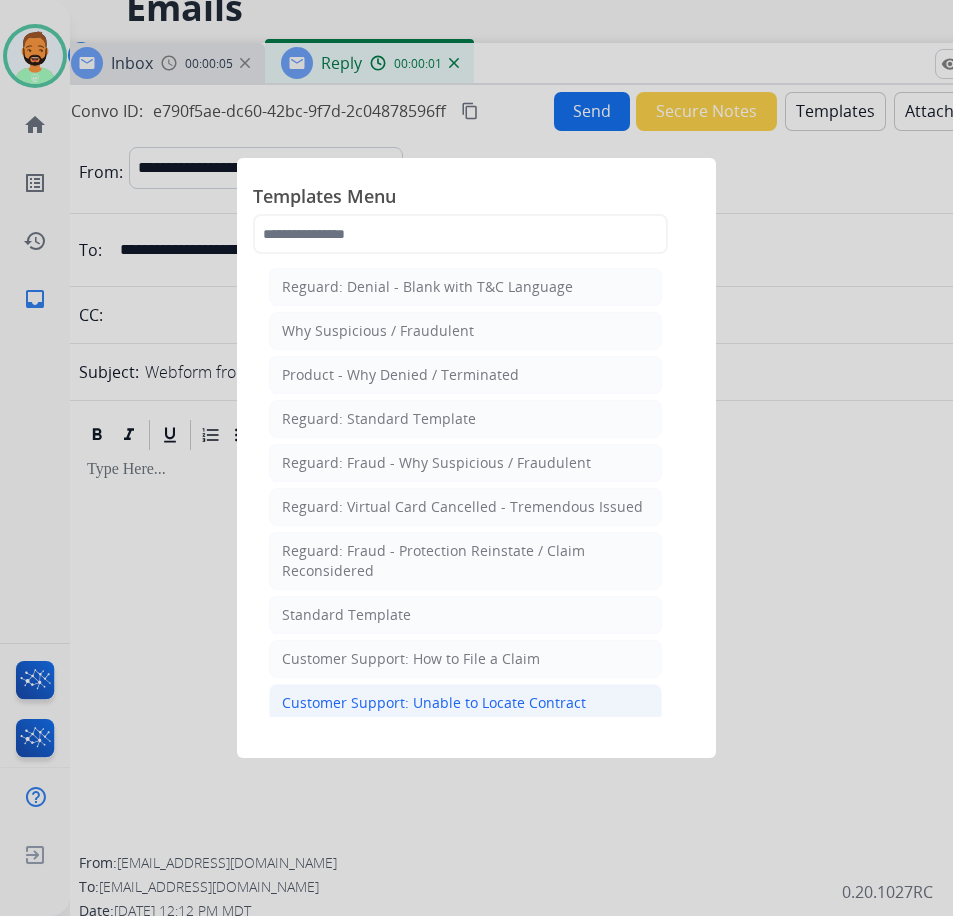 click on "Customer Support: Unable to Locate Contract" 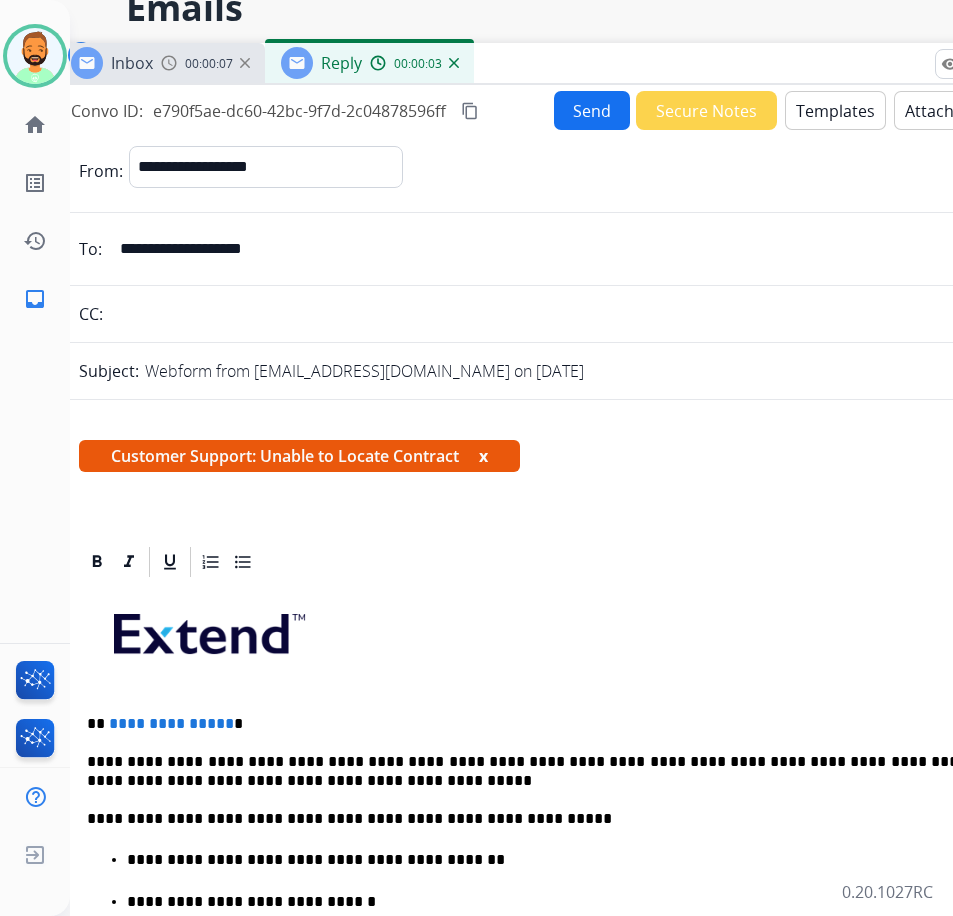 click on "**********" at bounding box center (555, 967) 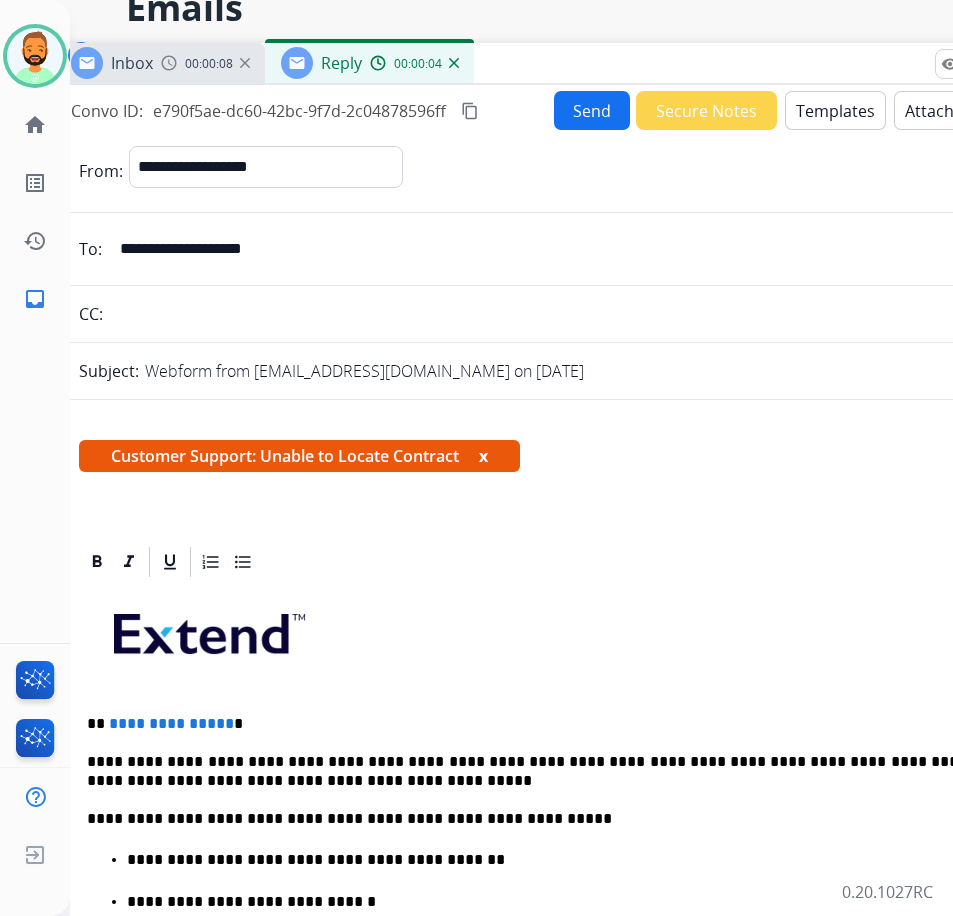type 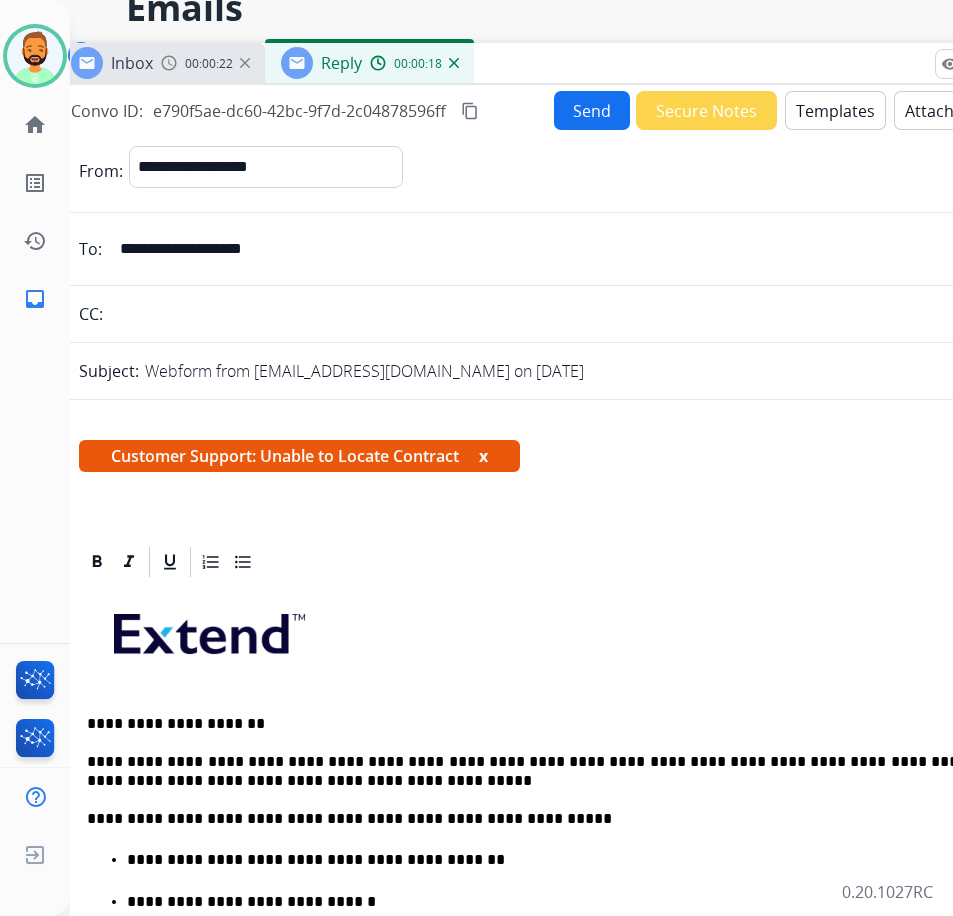 click on "Send" at bounding box center [592, 110] 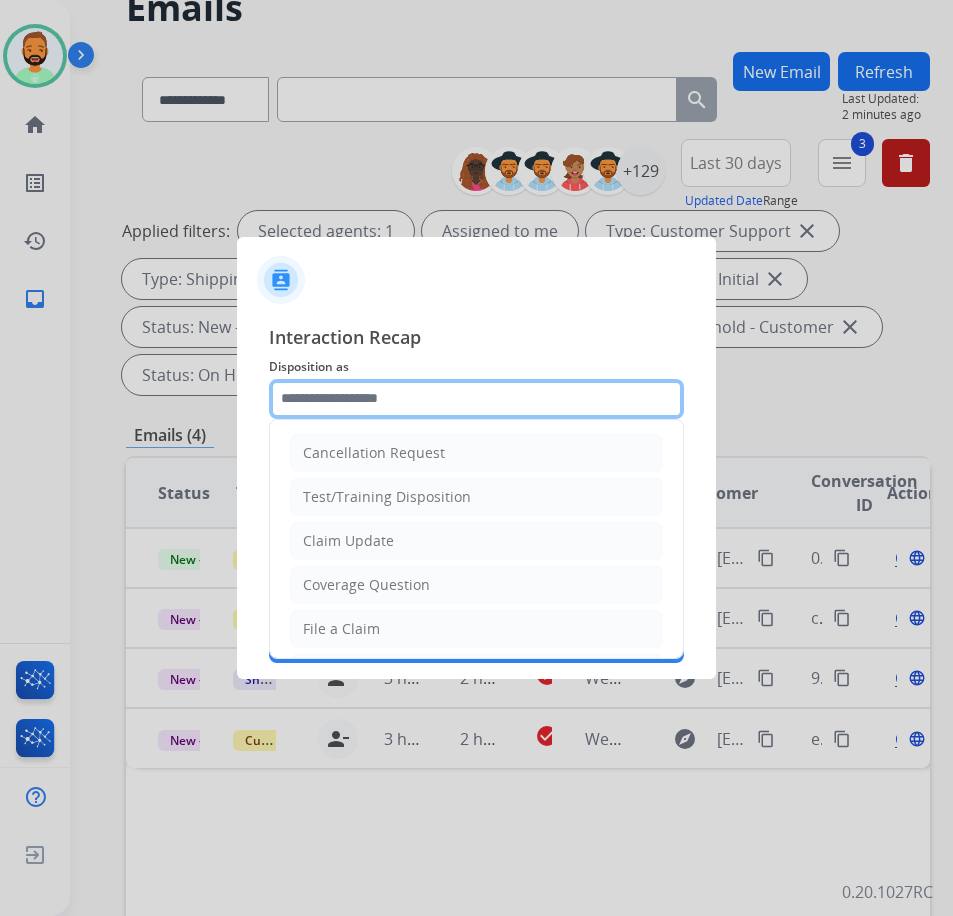 click 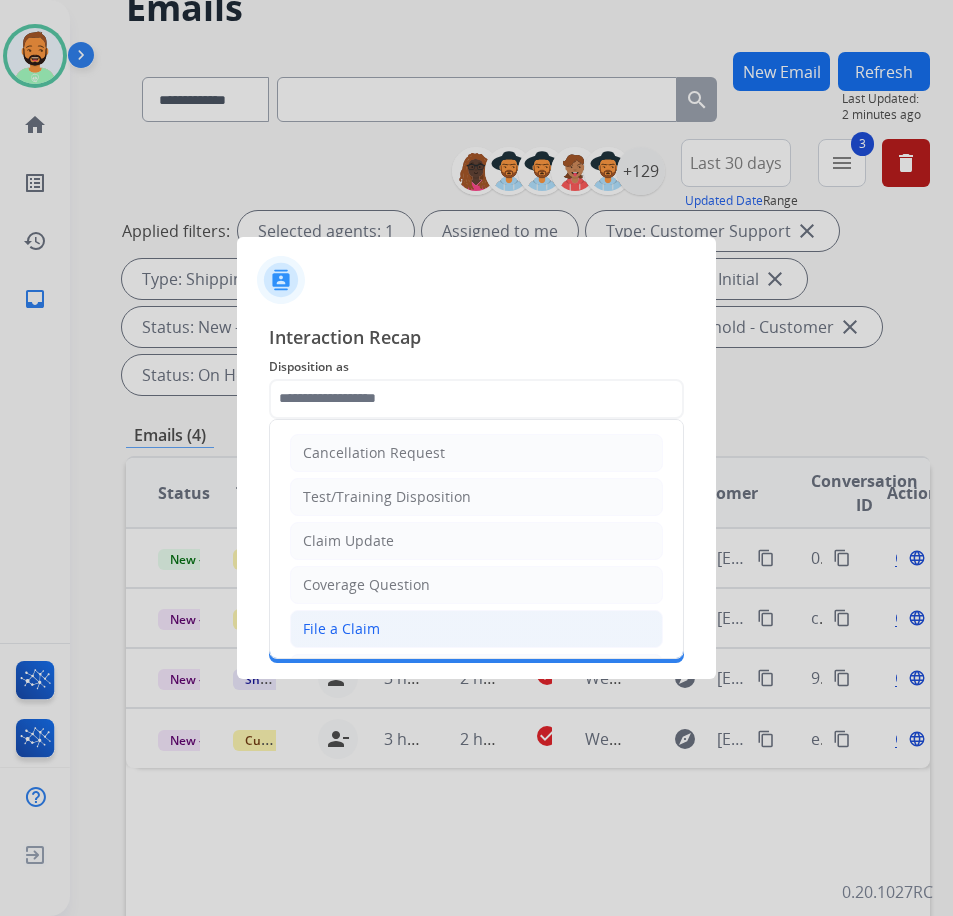 click on "File a Claim" 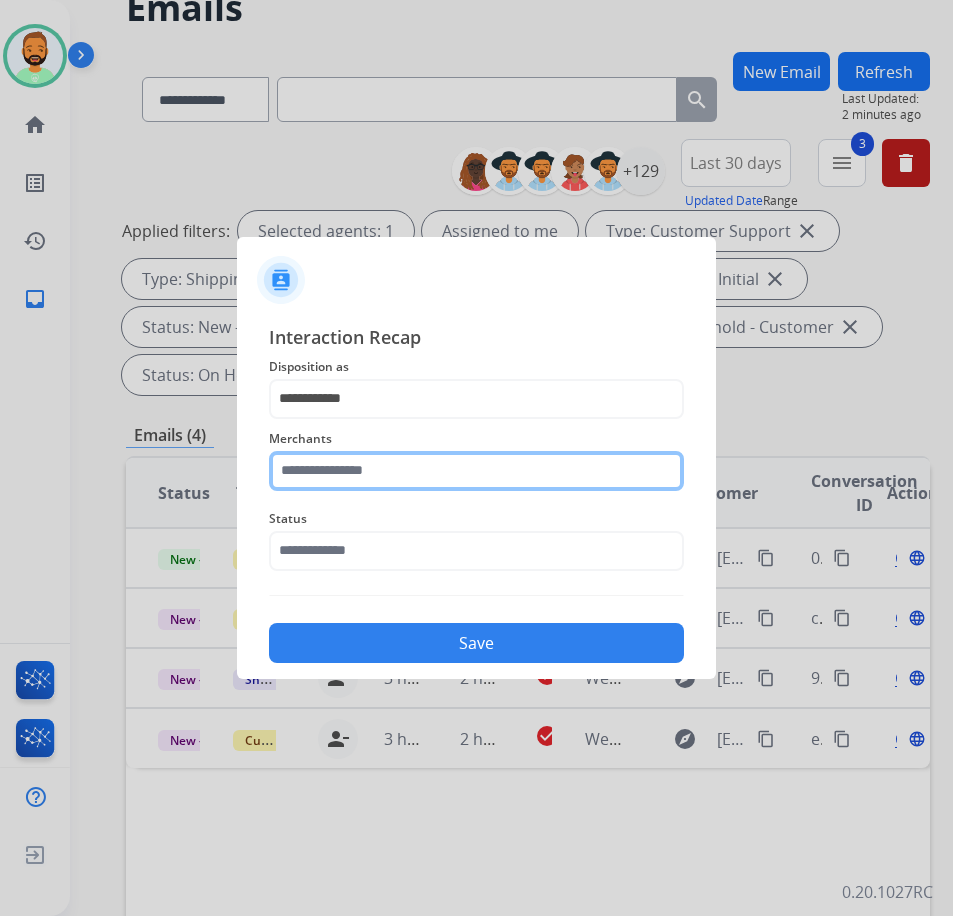 click 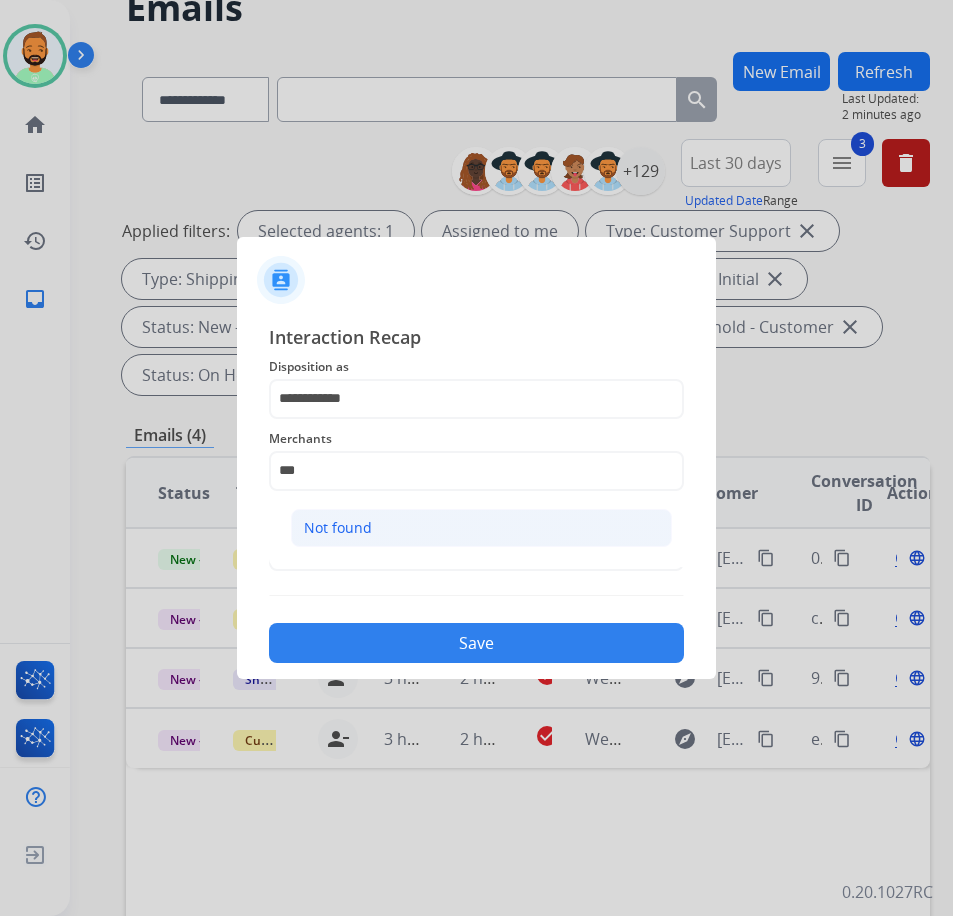 click on "Not found" 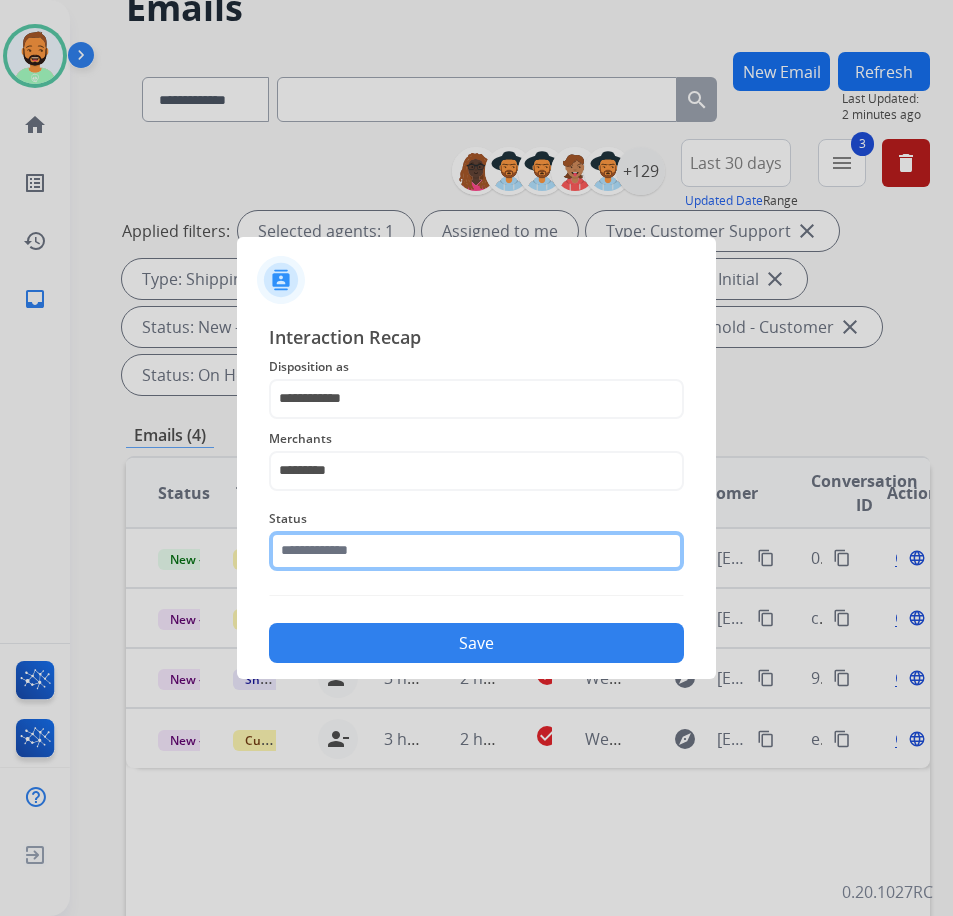 click 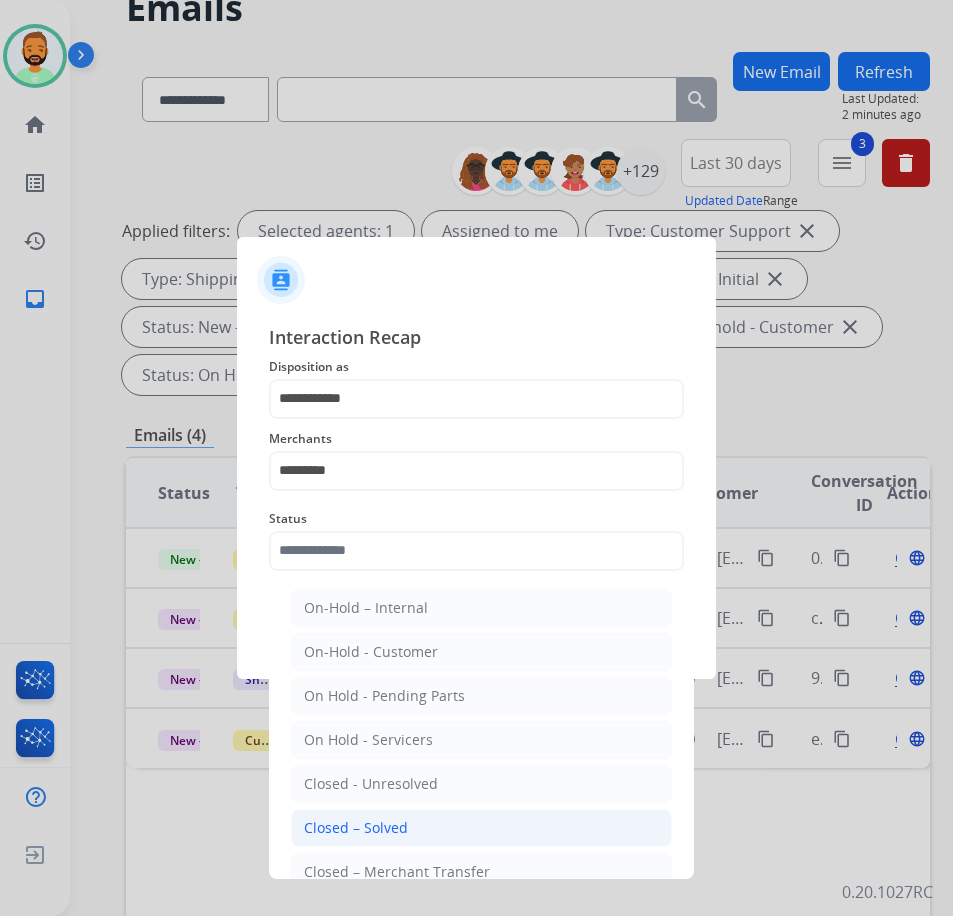 click on "Closed – Solved" 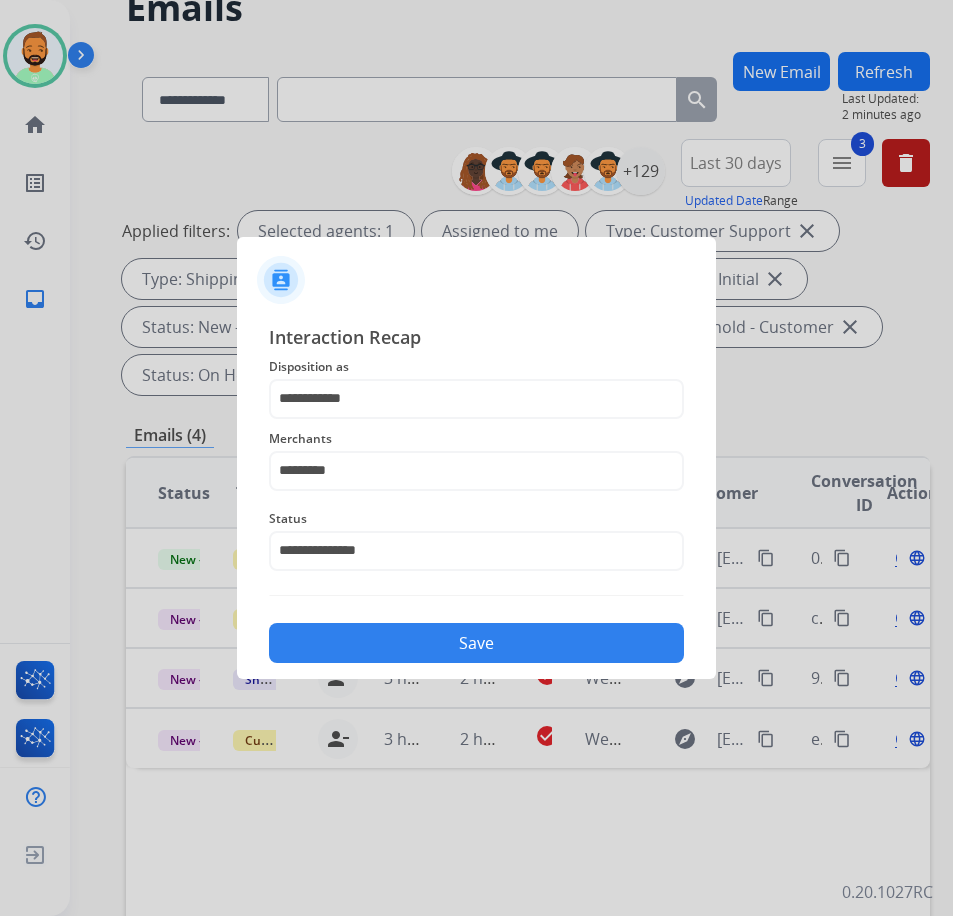 click on "Save" 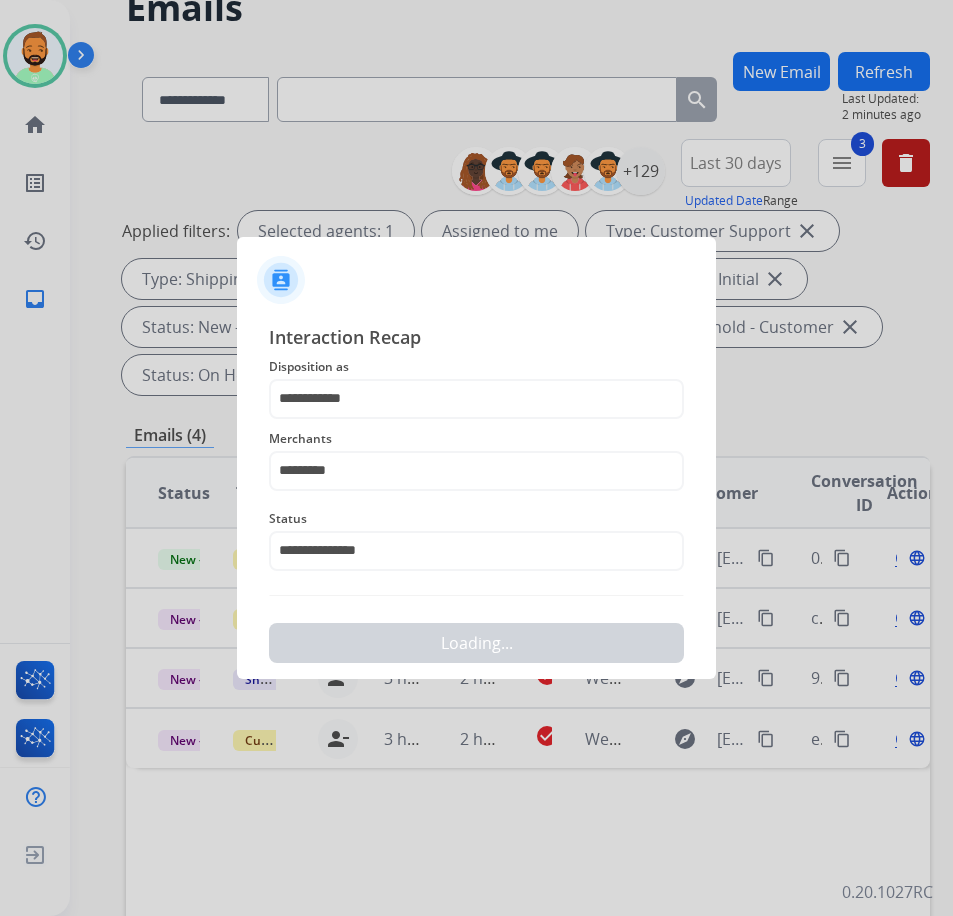 scroll, scrollTop: 0, scrollLeft: 0, axis: both 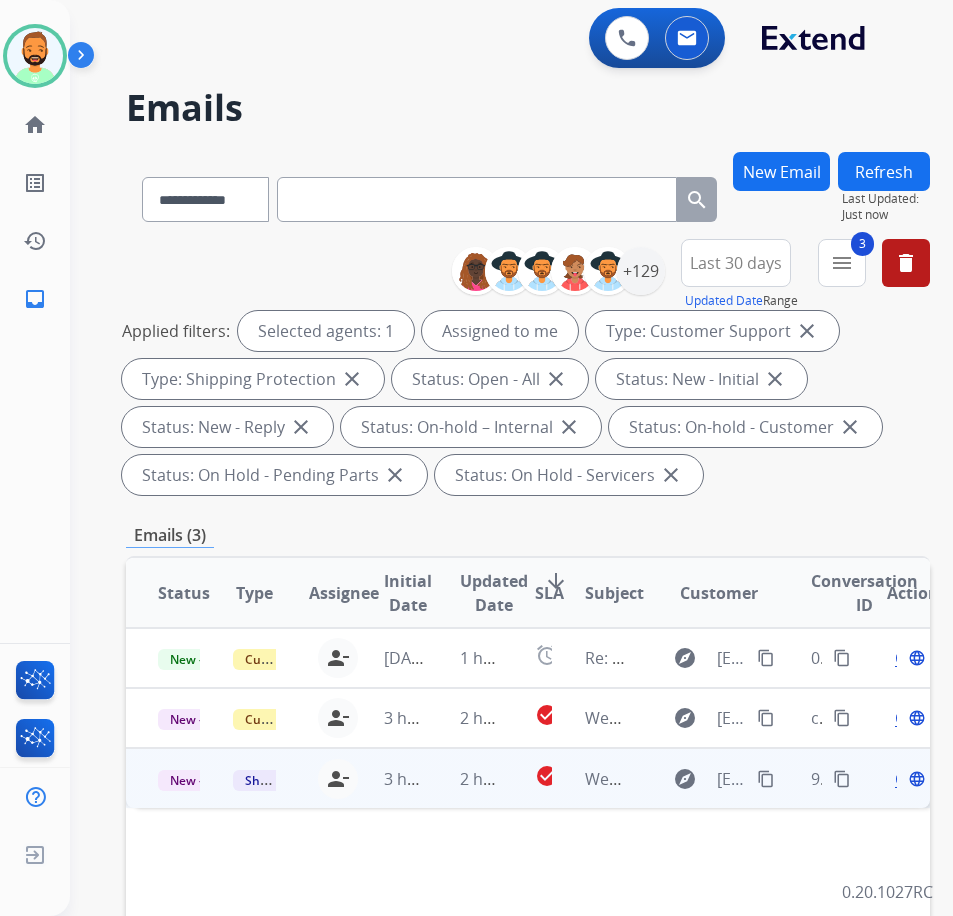 click on "2 hours ago" at bounding box center [465, 778] 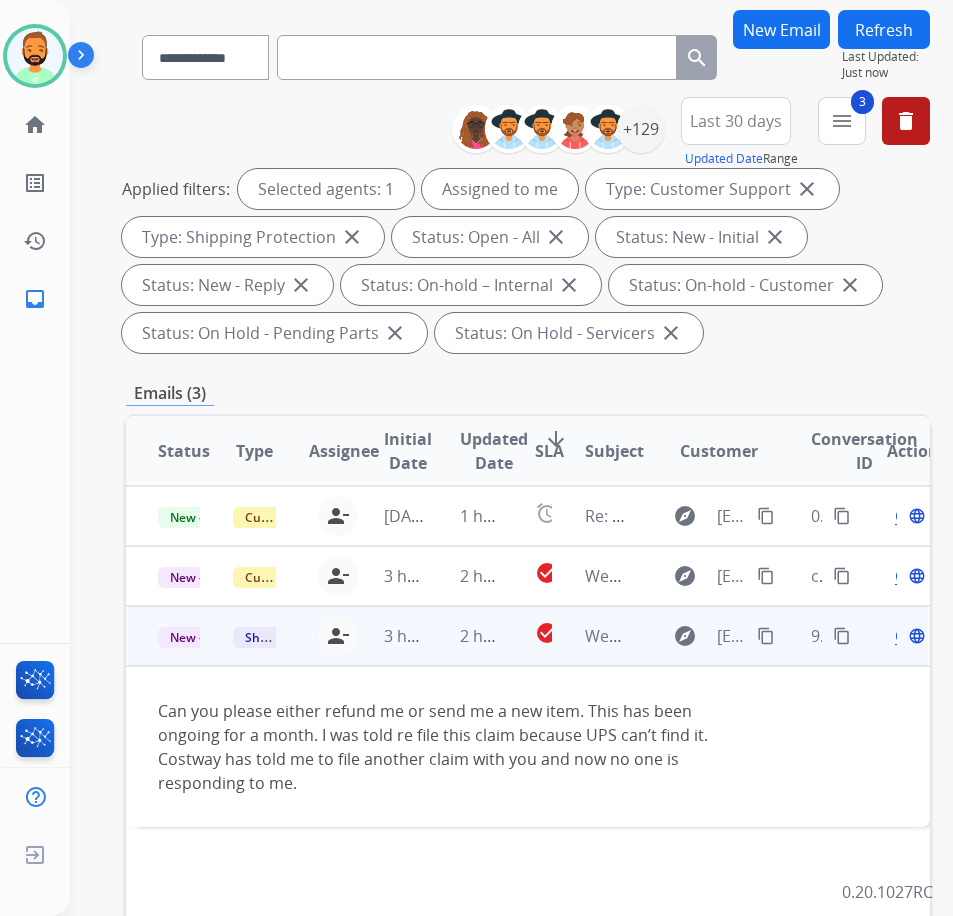 scroll, scrollTop: 200, scrollLeft: 0, axis: vertical 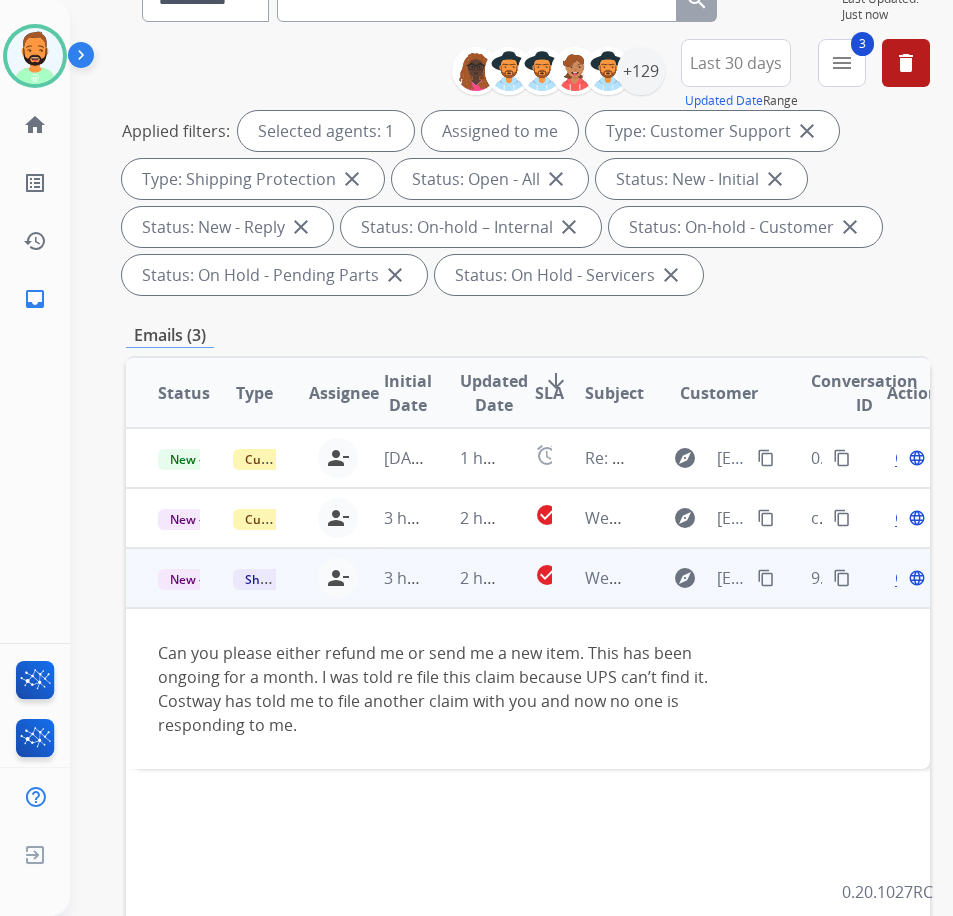 click on "content_copy" at bounding box center [766, 578] 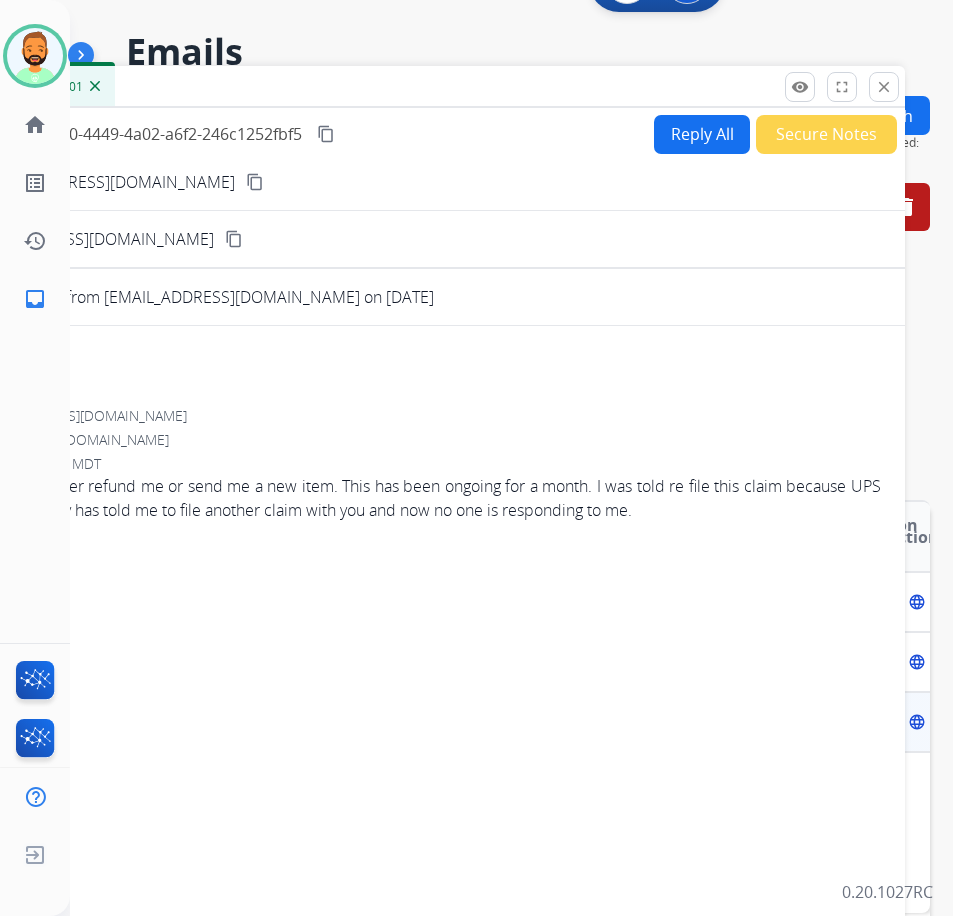 scroll, scrollTop: 0, scrollLeft: 0, axis: both 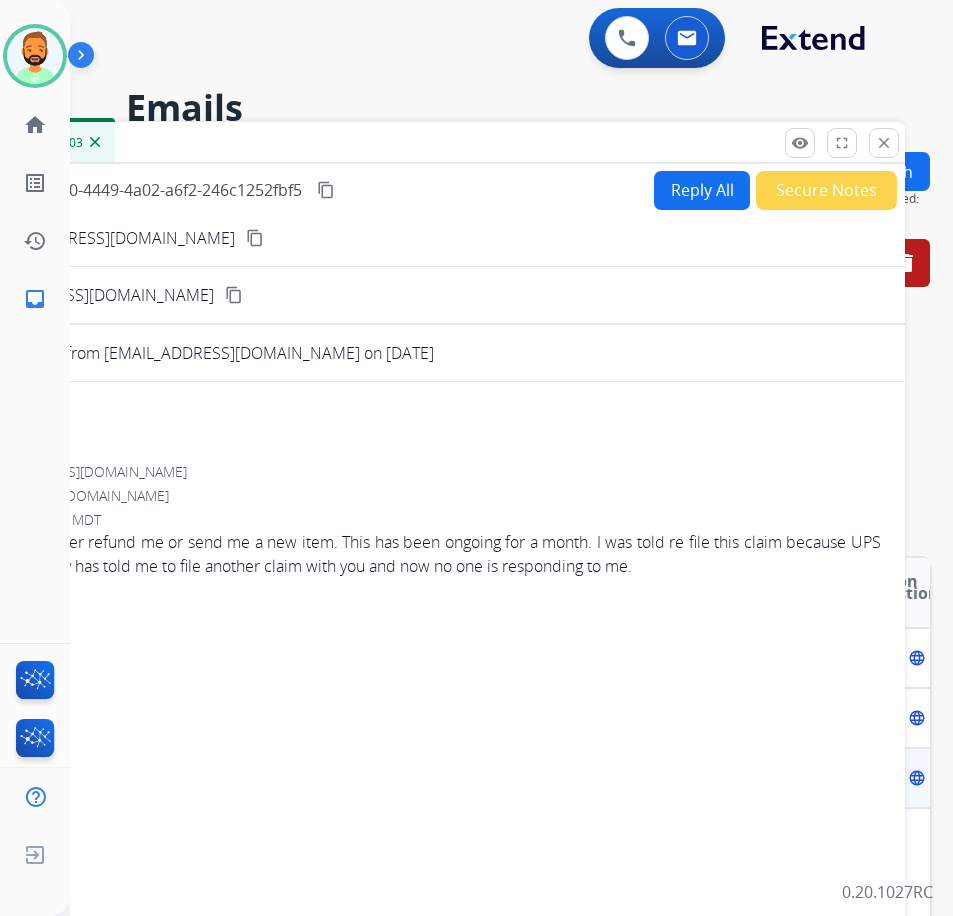click on "Reply All" at bounding box center (702, 190) 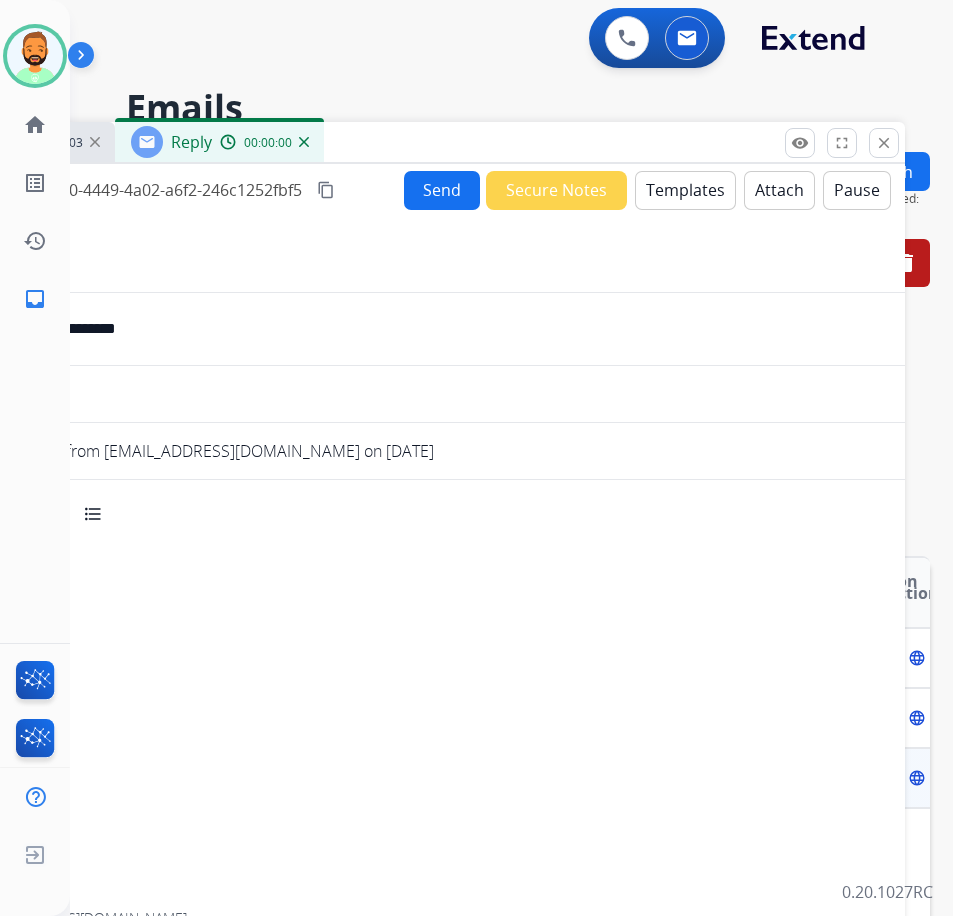 select on "**********" 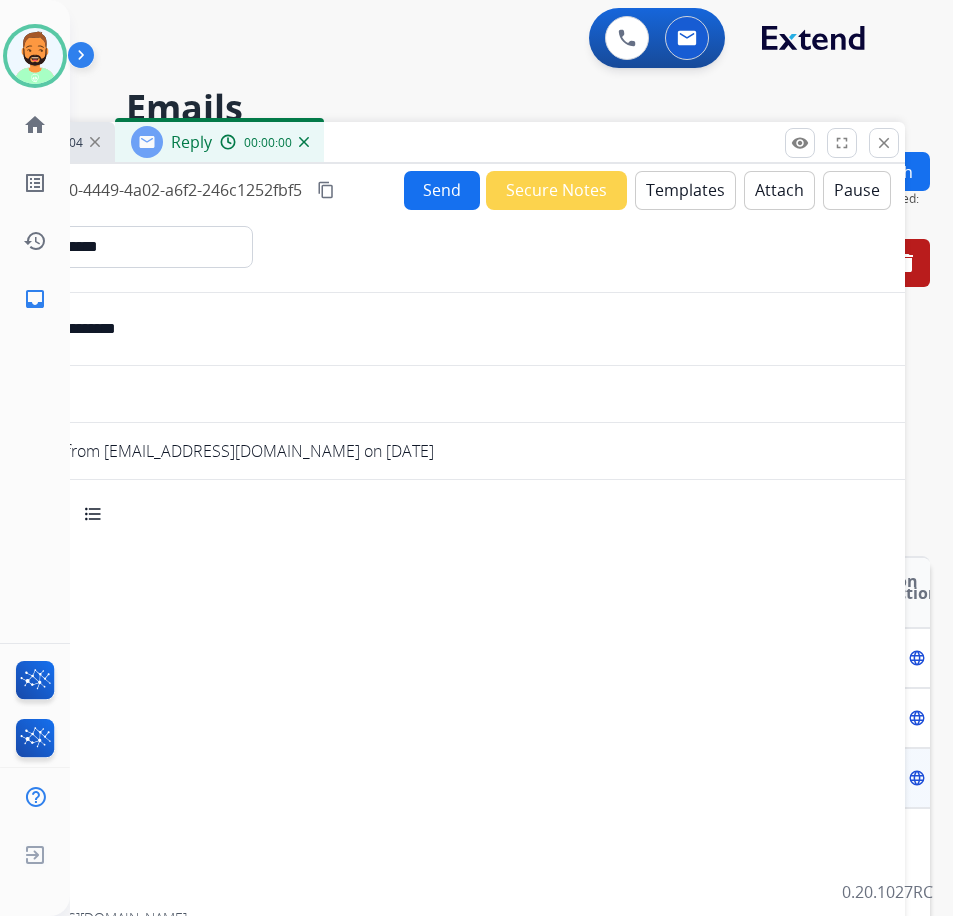 click on "Templates" at bounding box center (685, 190) 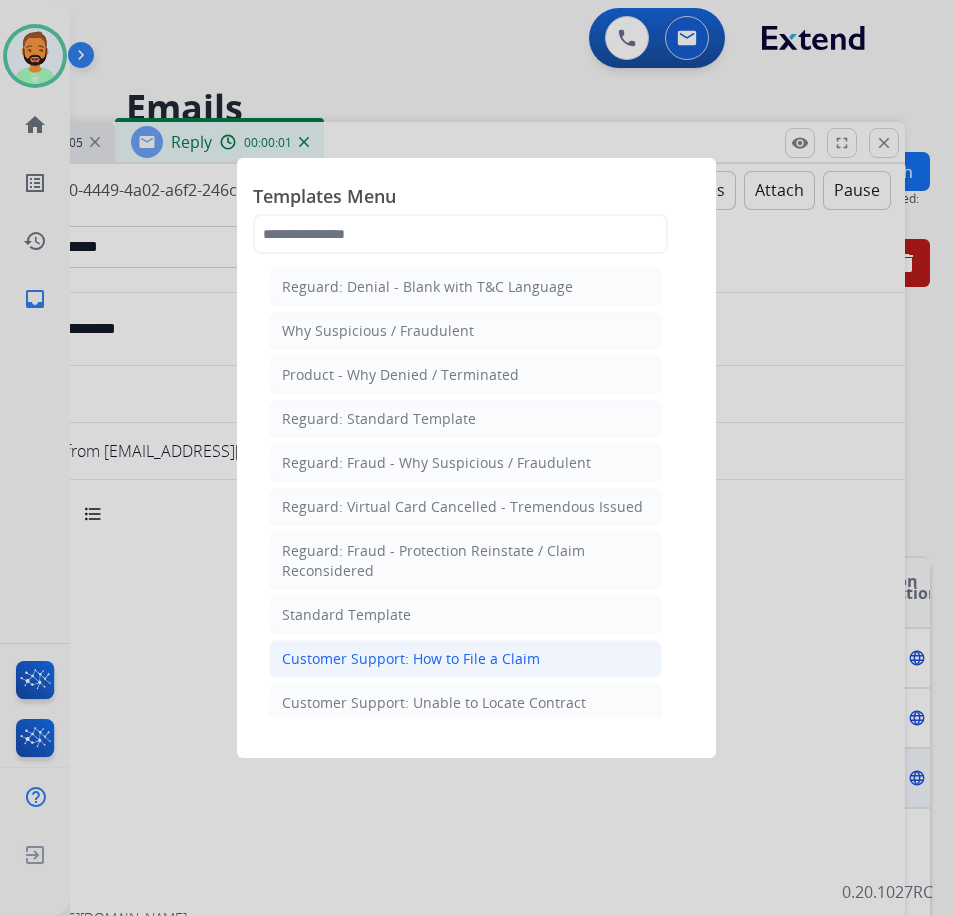 click on "Customer Support: How to File a Claim" 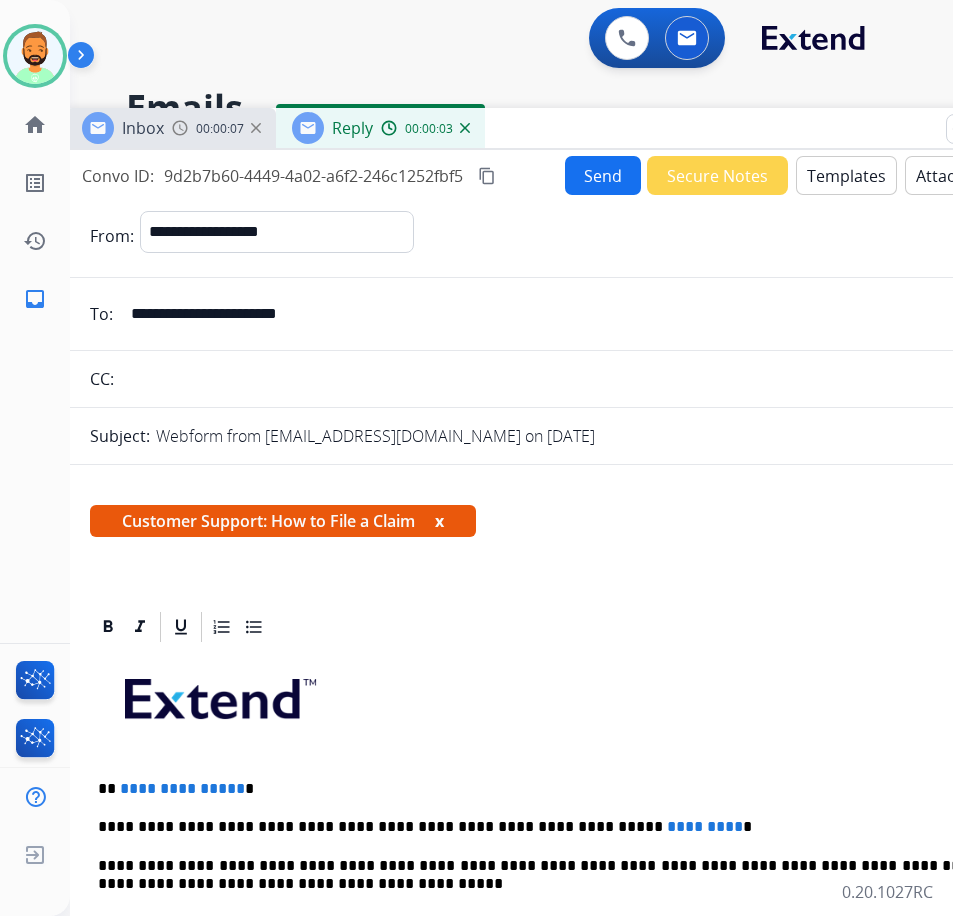 drag, startPoint x: 408, startPoint y: 143, endPoint x: 569, endPoint y: 129, distance: 161.60754 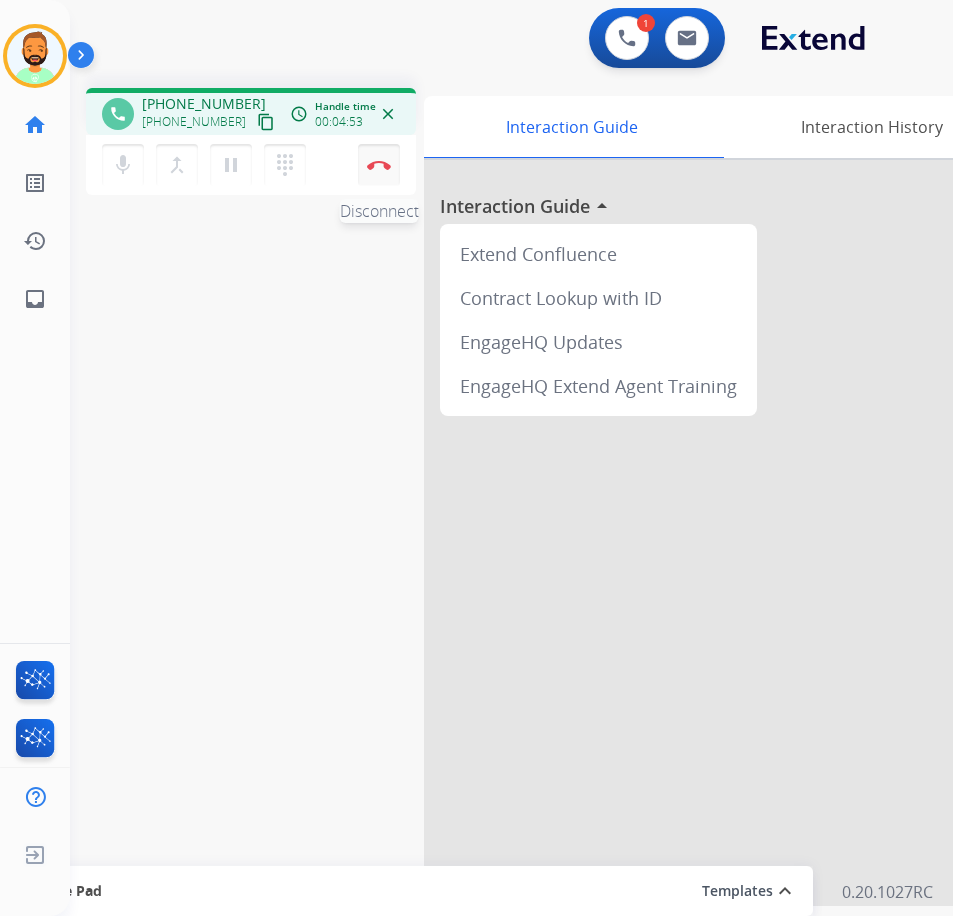 click at bounding box center [379, 165] 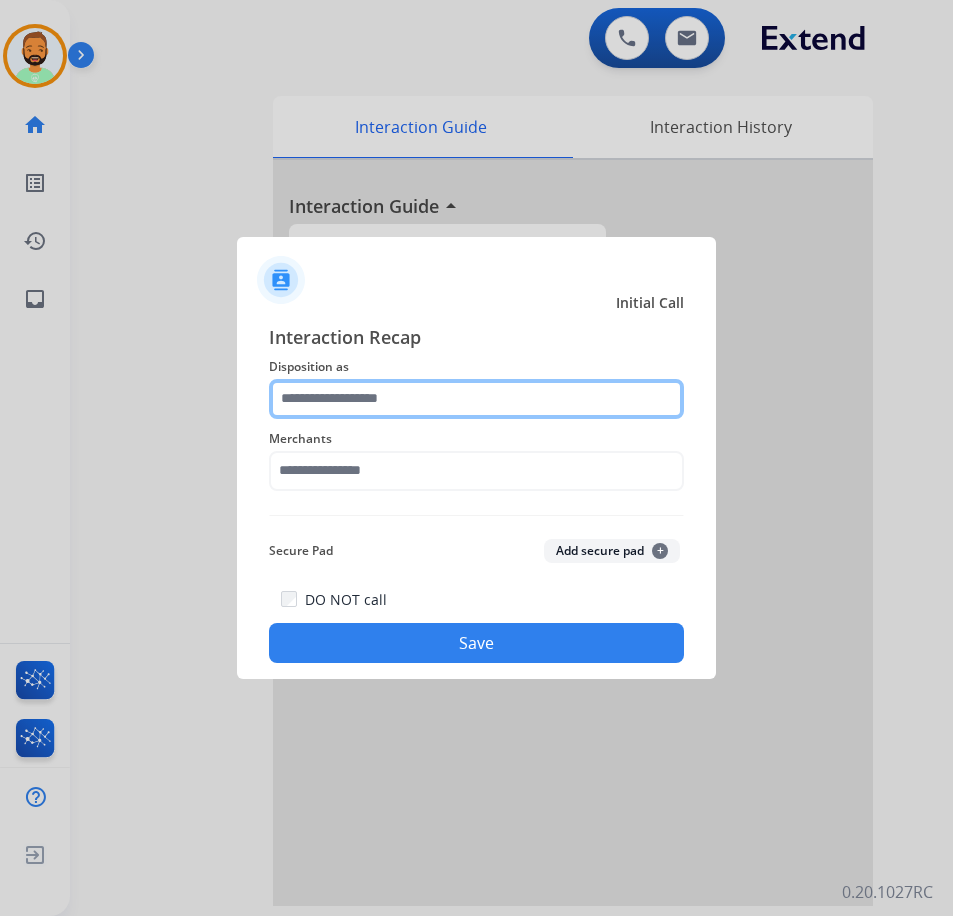 click 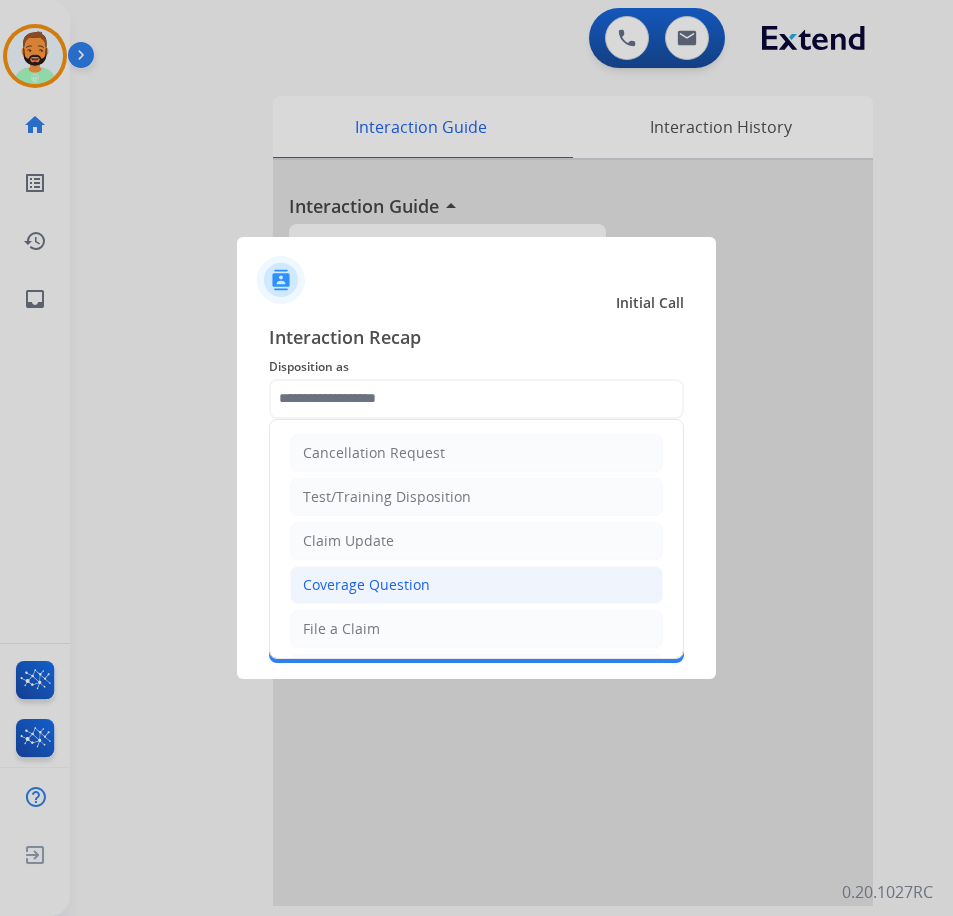 click on "Coverage Question" 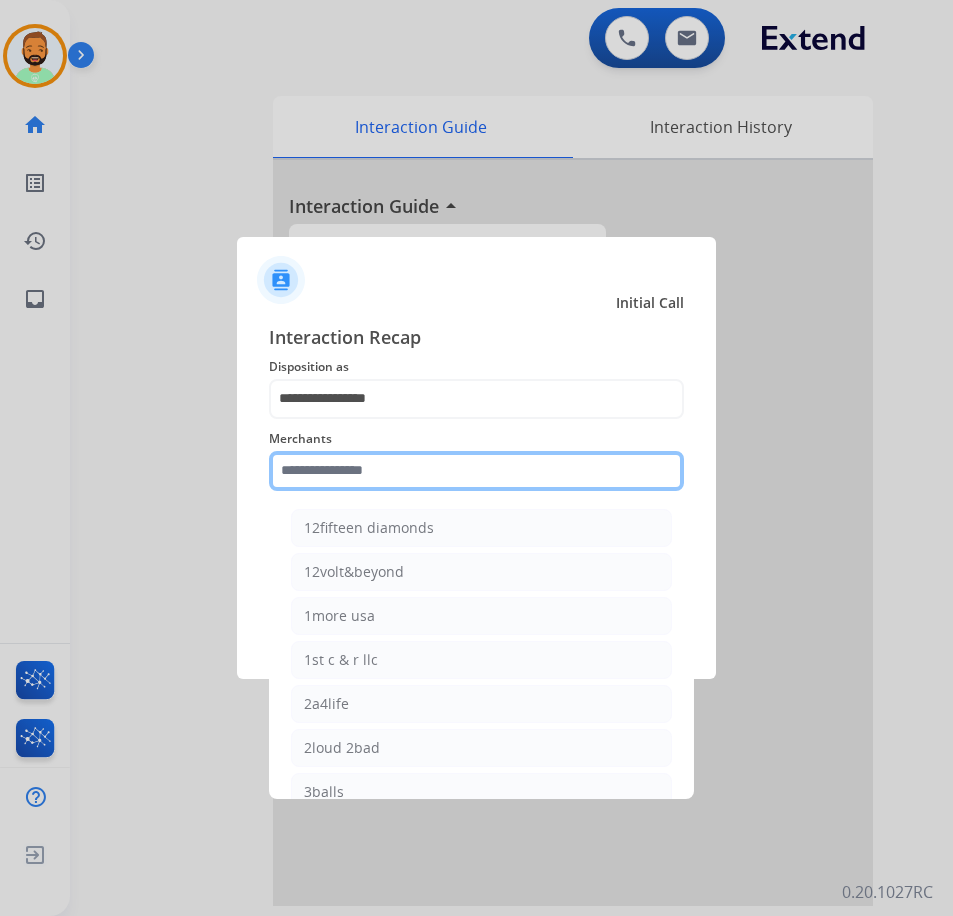 click 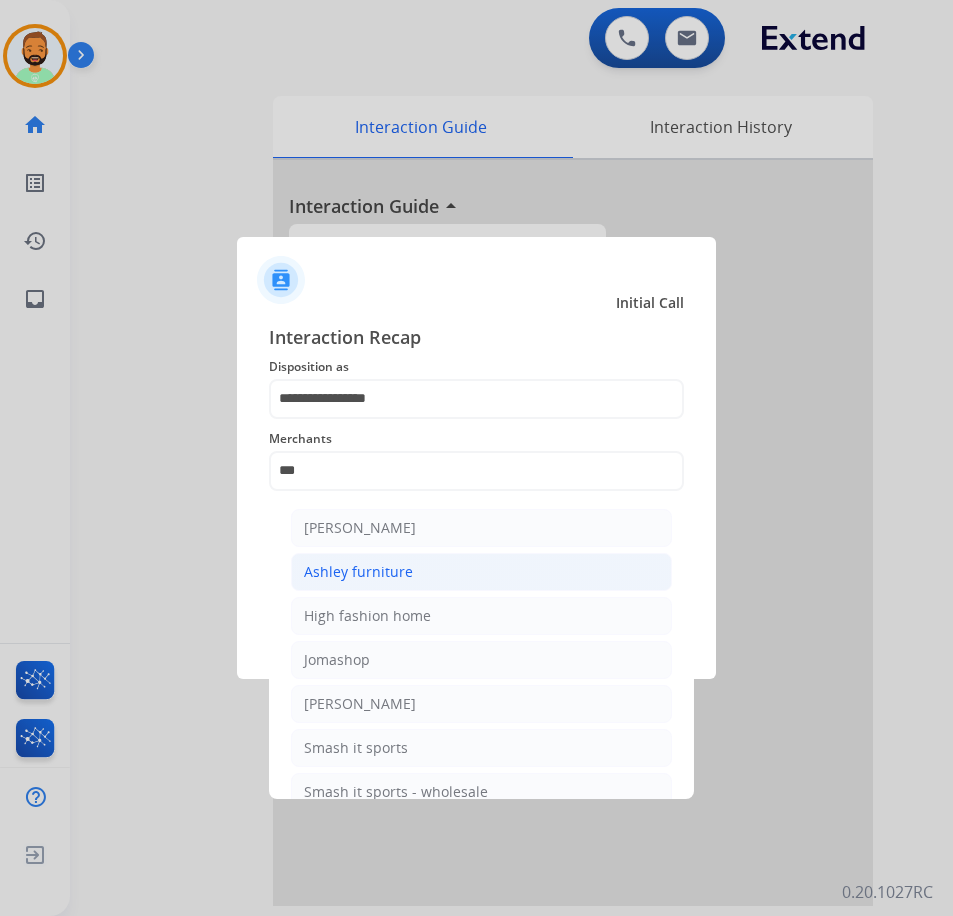 click on "Ashley furniture" 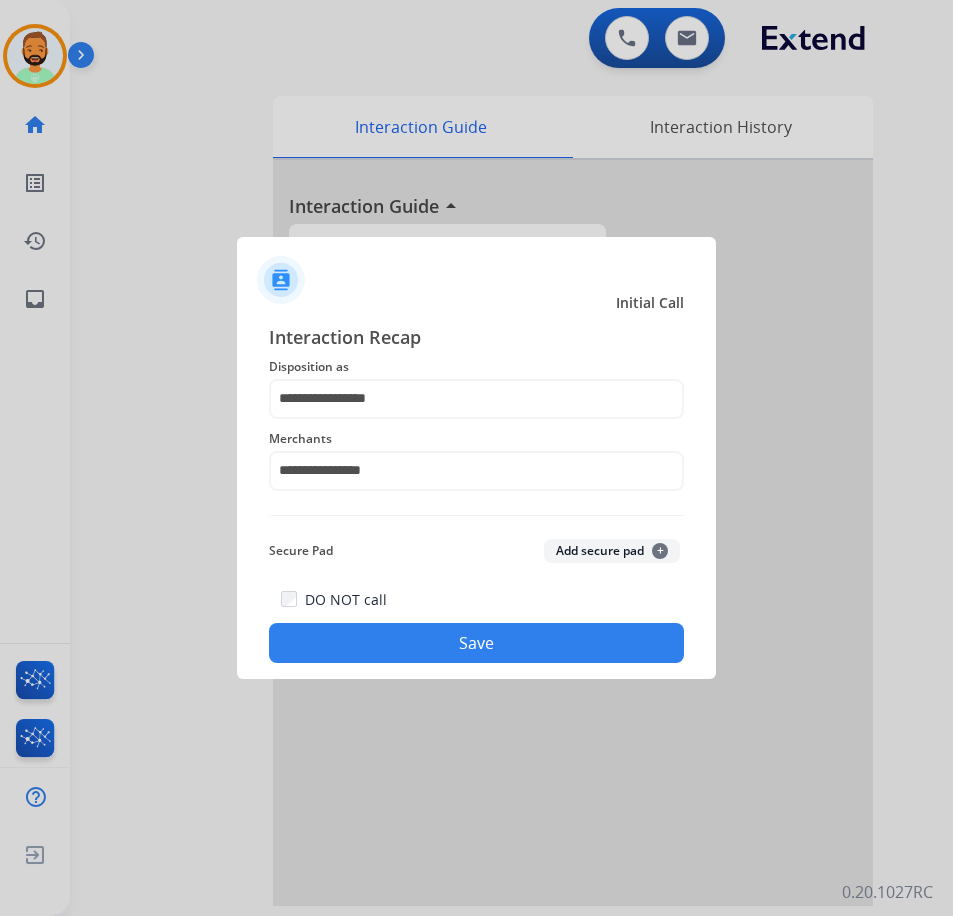 click on "Save" 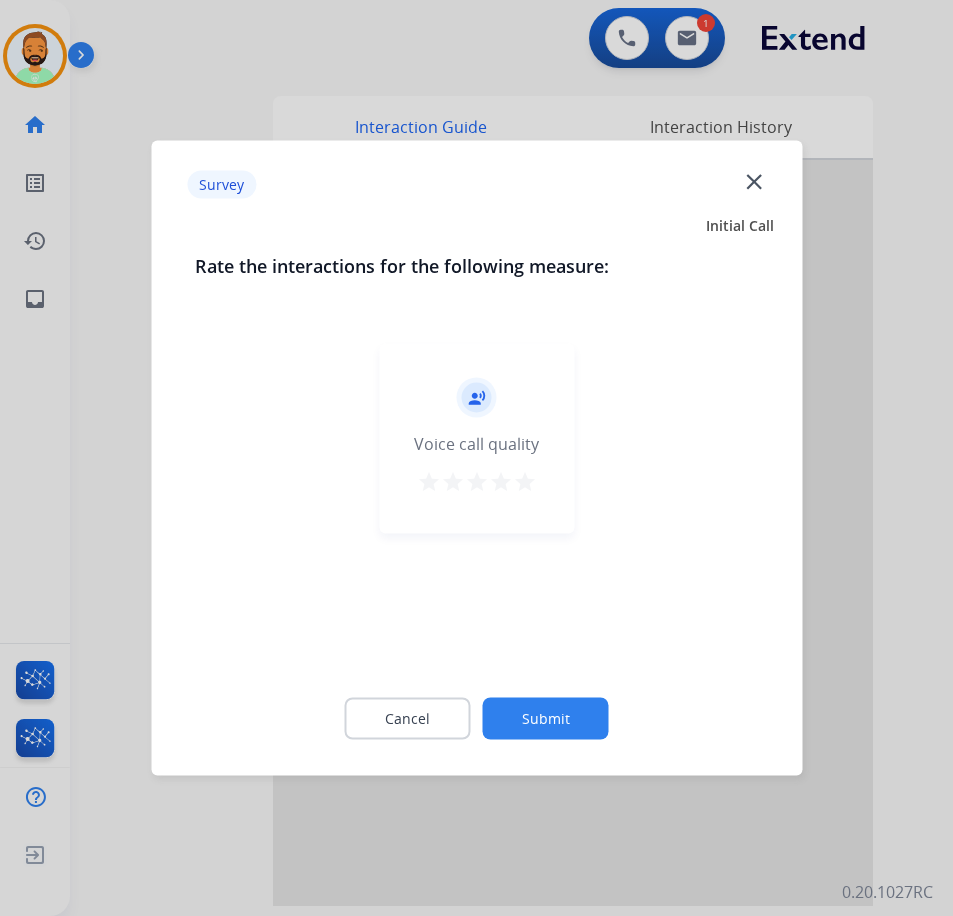 click on "Submit" 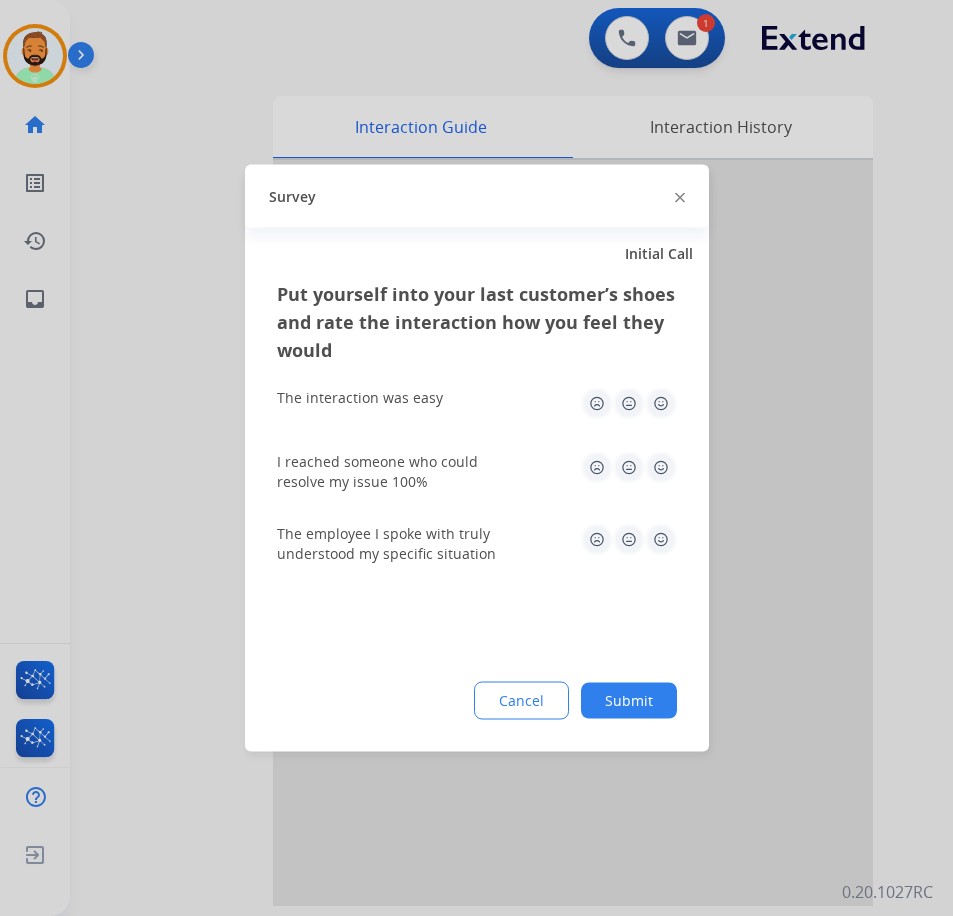 click on "Cancel Submit" 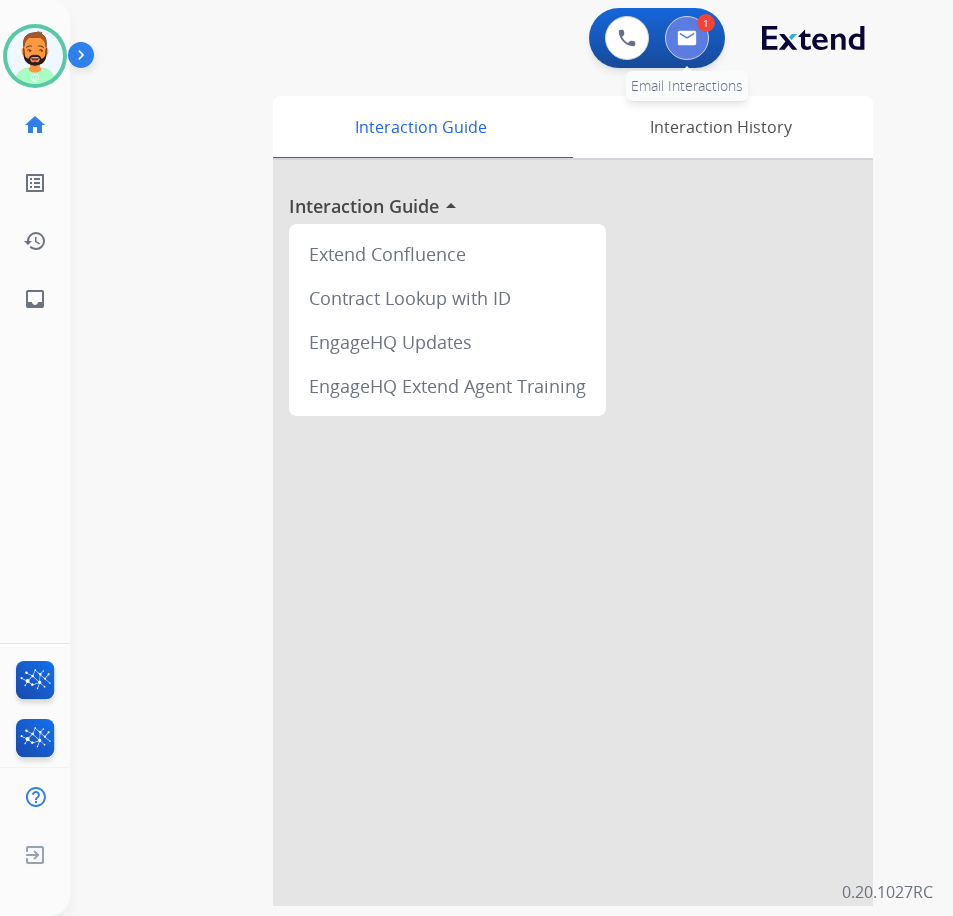 click at bounding box center (687, 38) 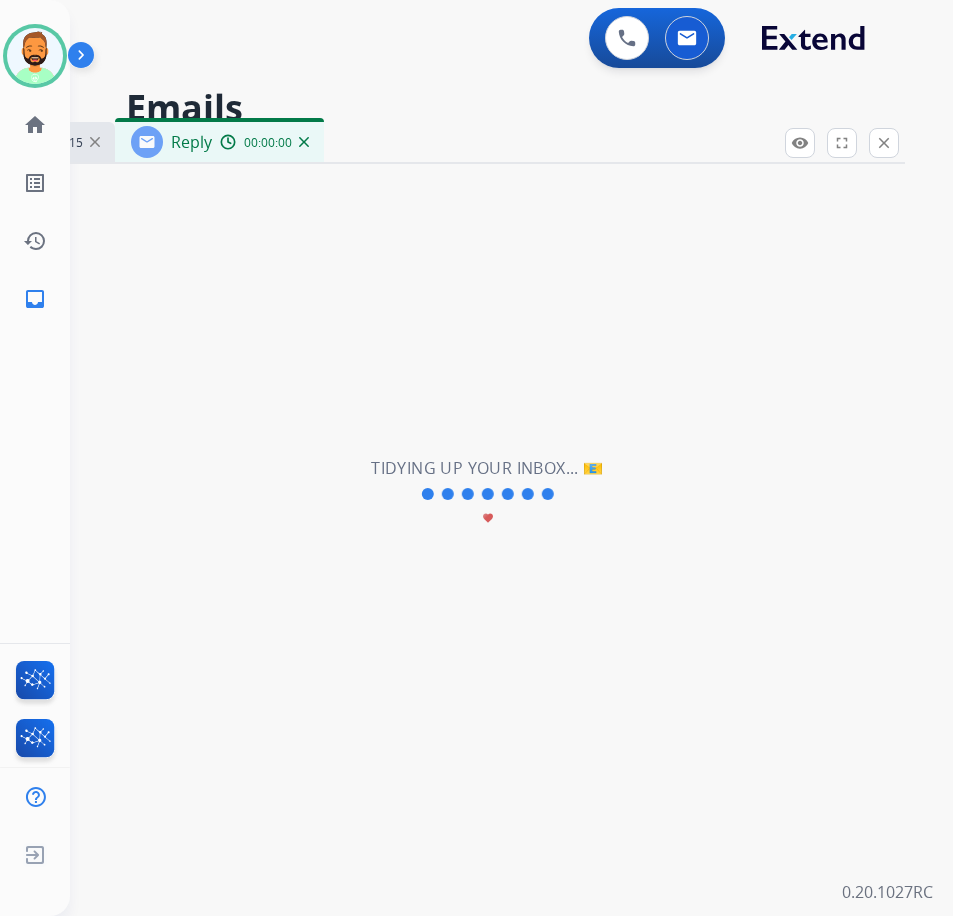 select on "**********" 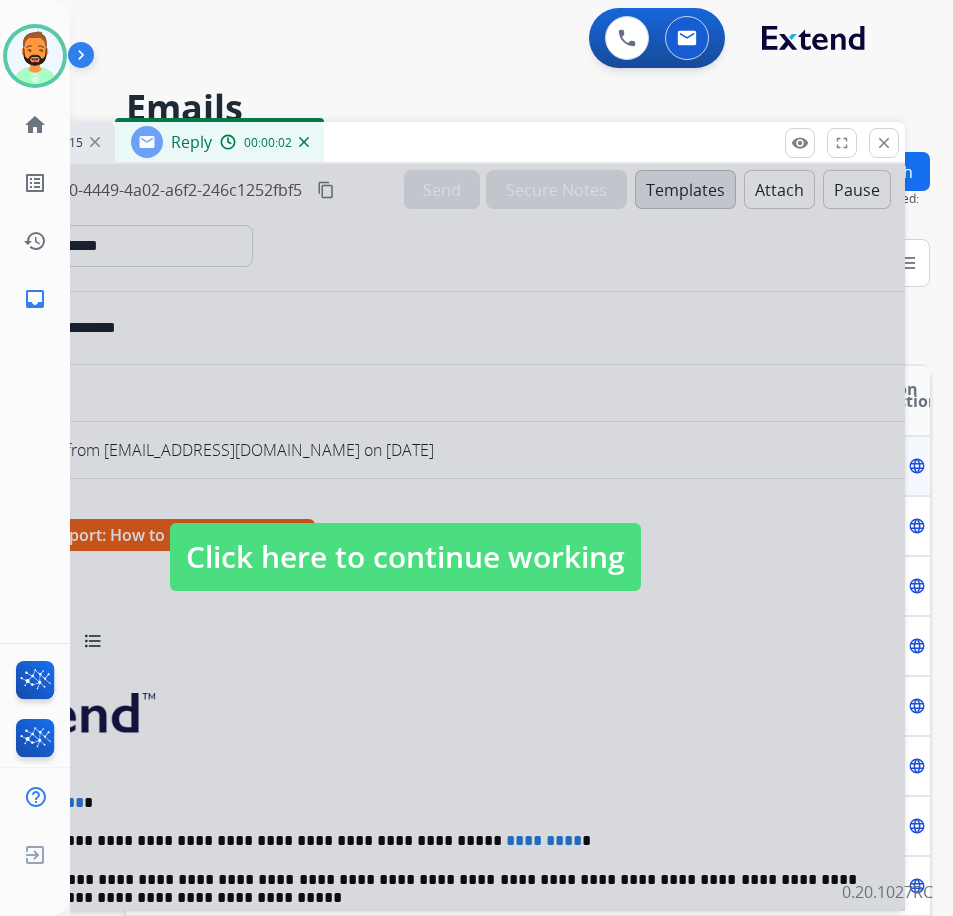 click on "Click here to continue working" at bounding box center [405, 557] 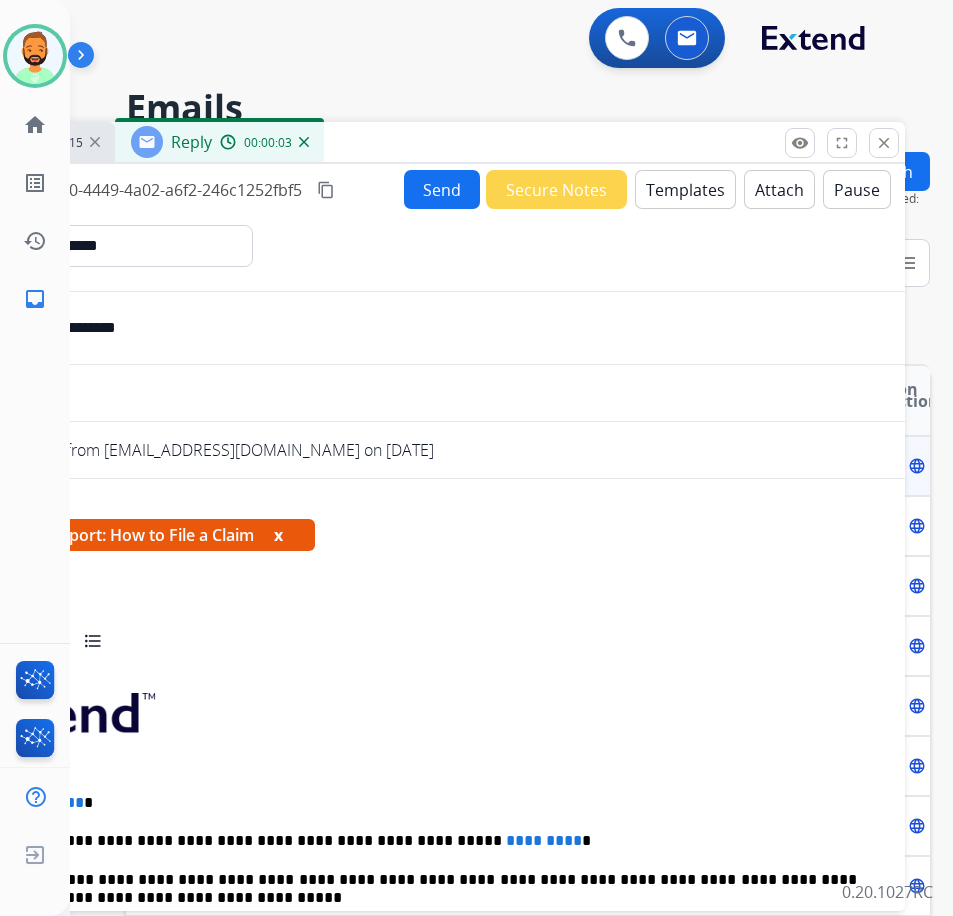 scroll, scrollTop: 100, scrollLeft: 0, axis: vertical 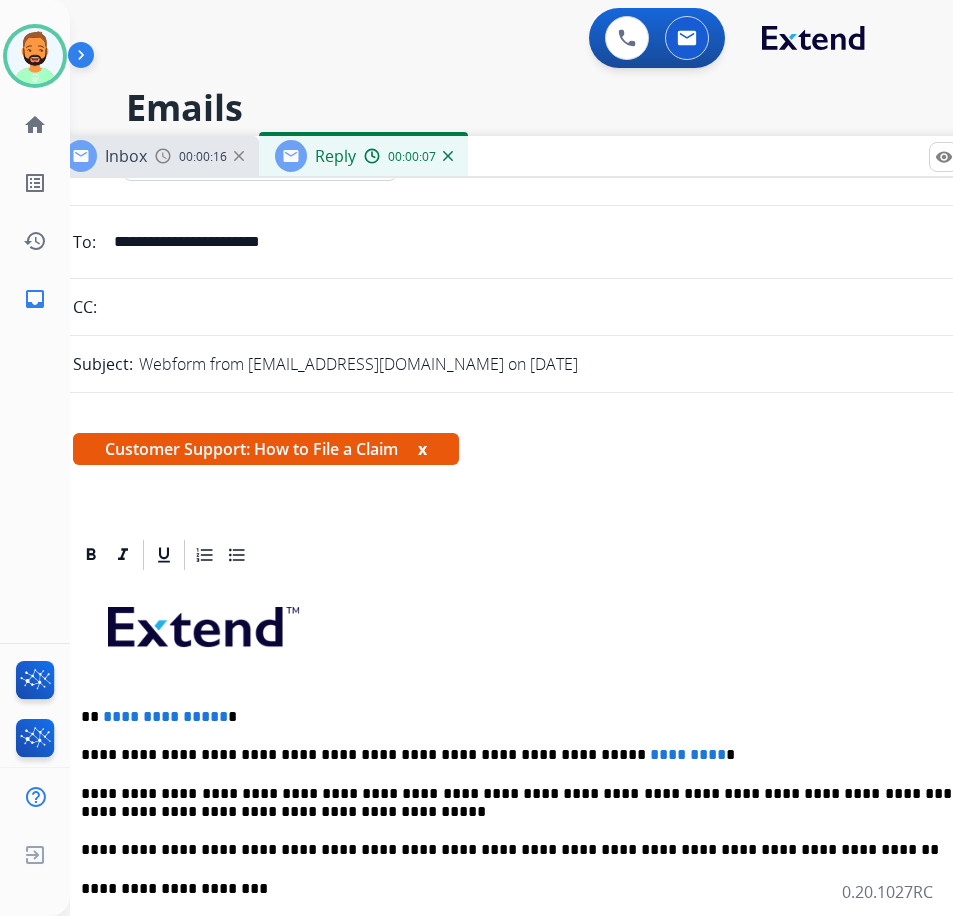 drag, startPoint x: 483, startPoint y: 137, endPoint x: 618, endPoint y: 153, distance: 135.94484 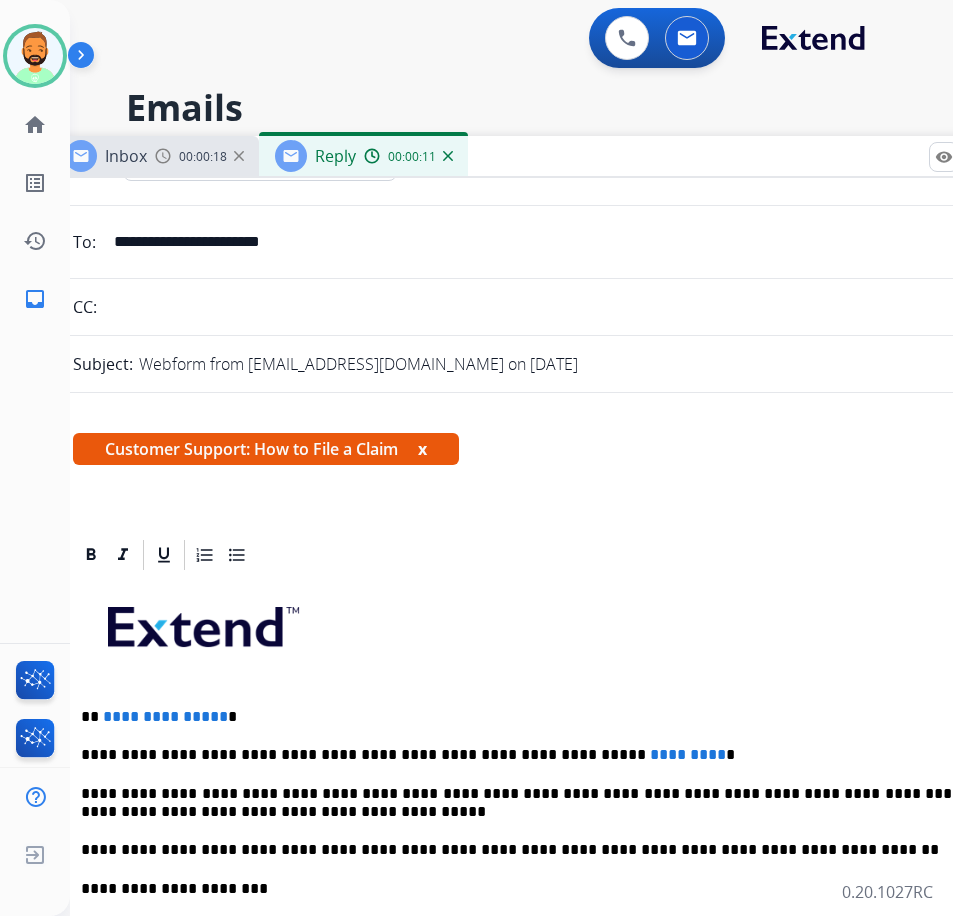 type 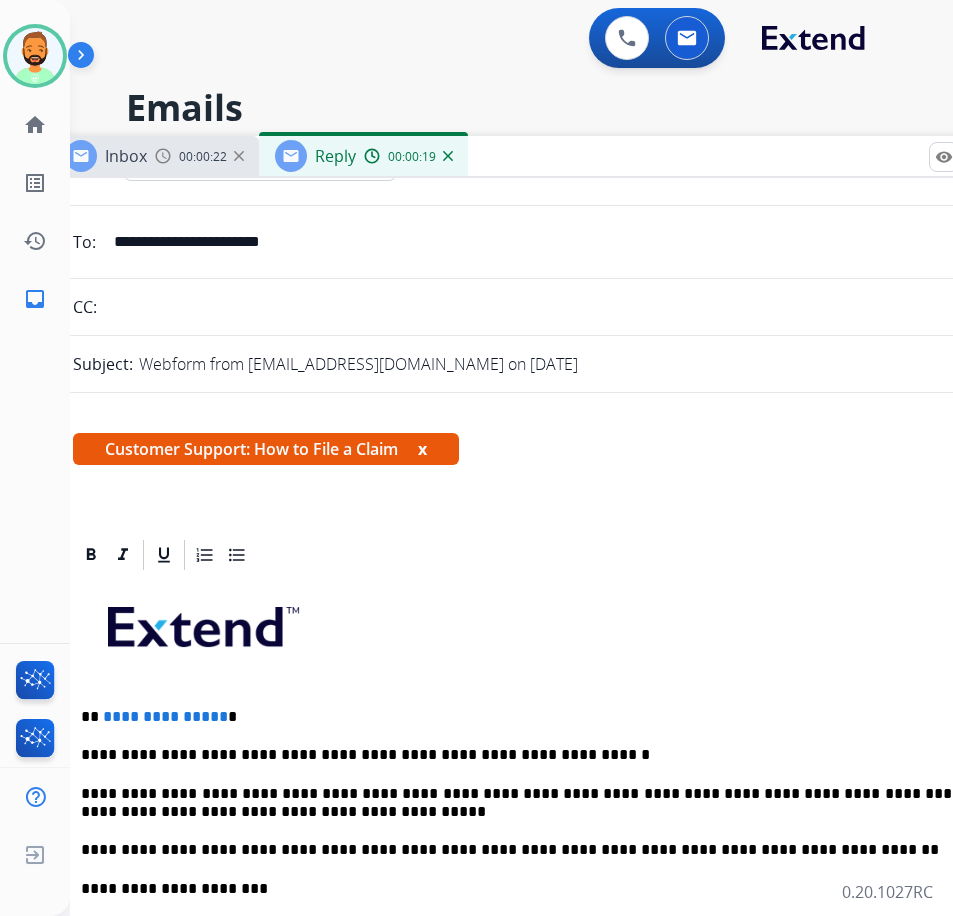 click on "**********" at bounding box center [541, 755] 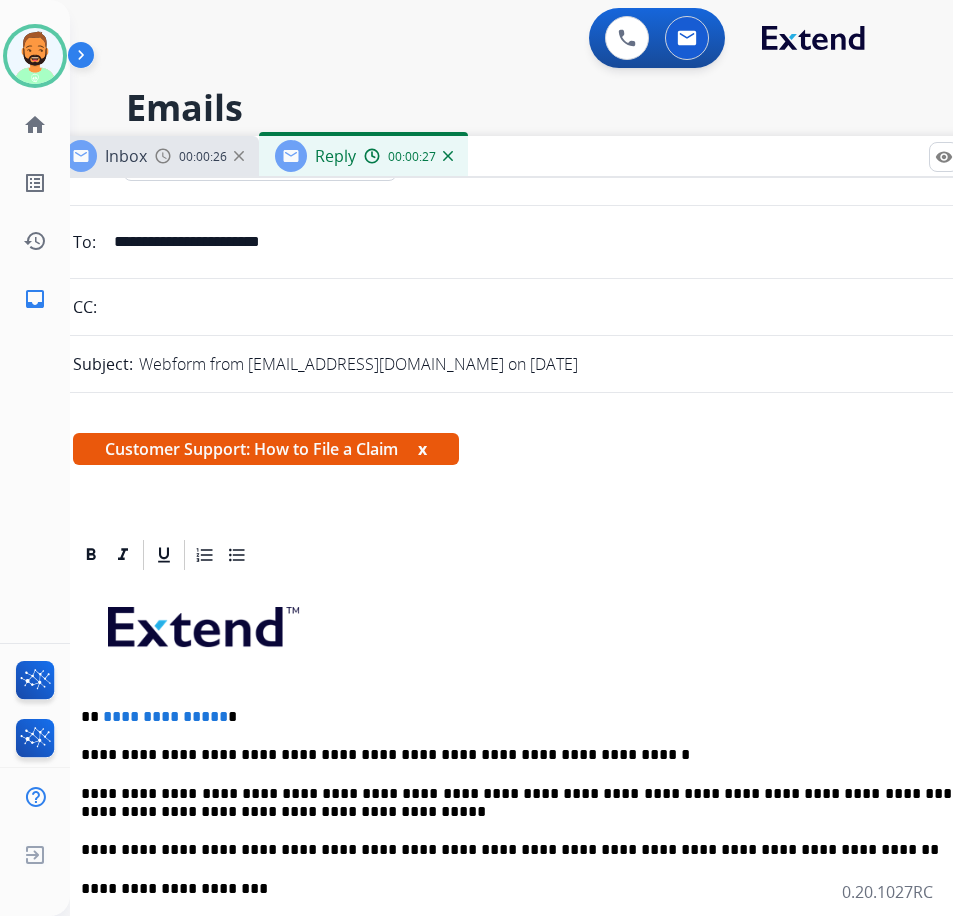 click on "**********" at bounding box center [549, 878] 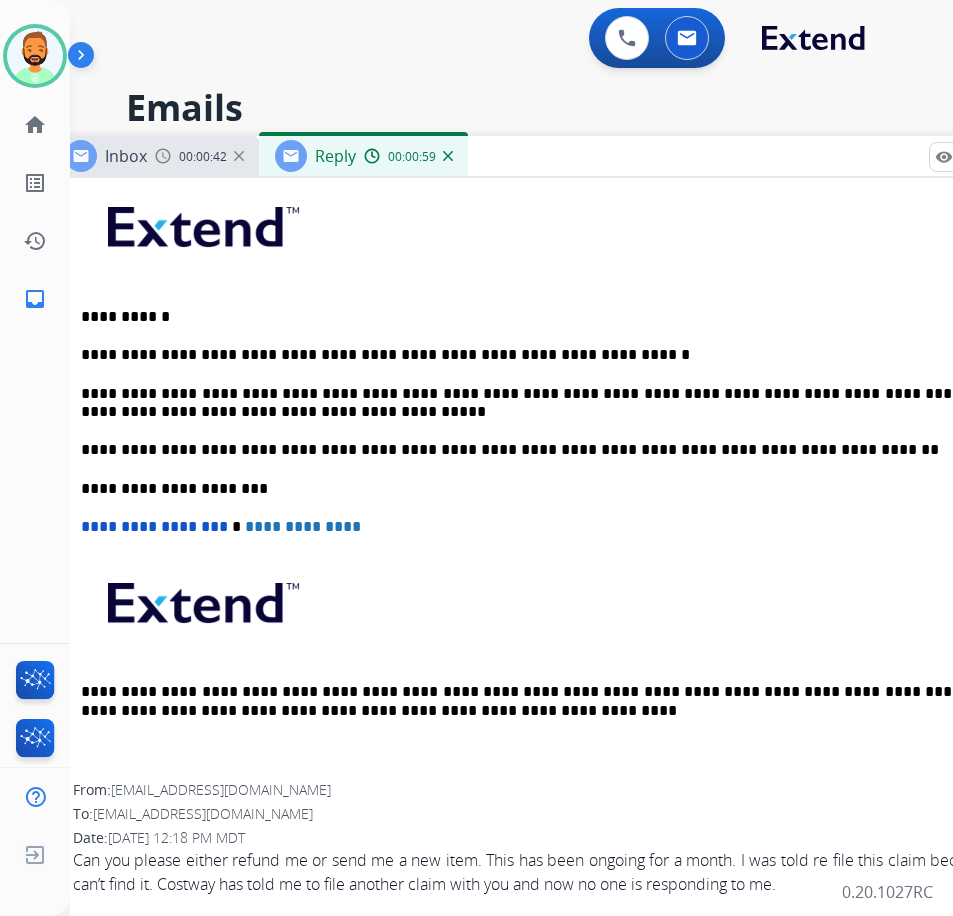scroll, scrollTop: 501, scrollLeft: 0, axis: vertical 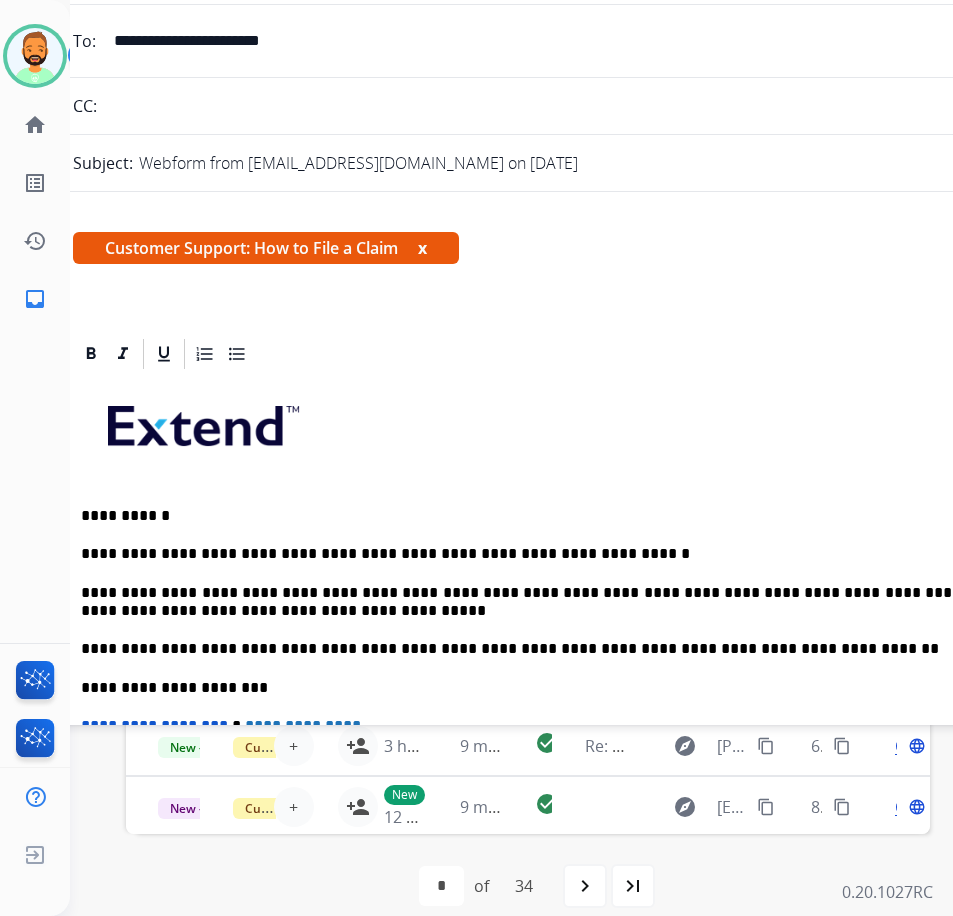 click on "**********" at bounding box center [541, 516] 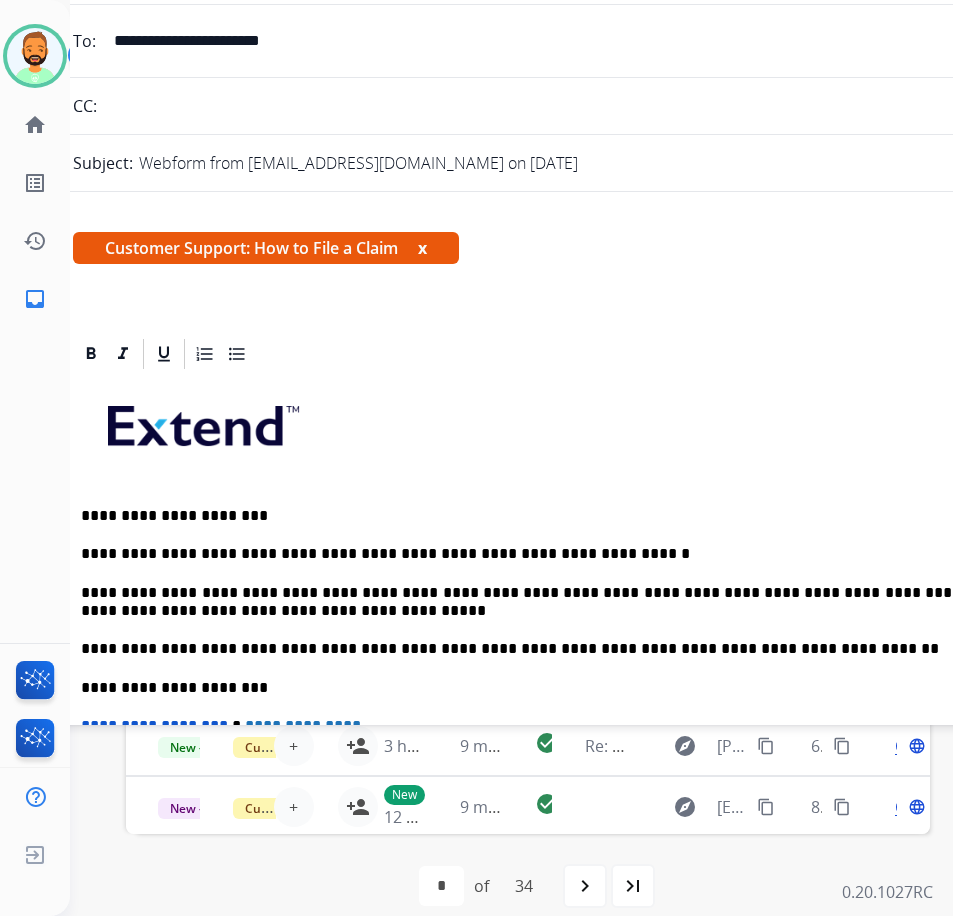 click on "**********" at bounding box center (541, 516) 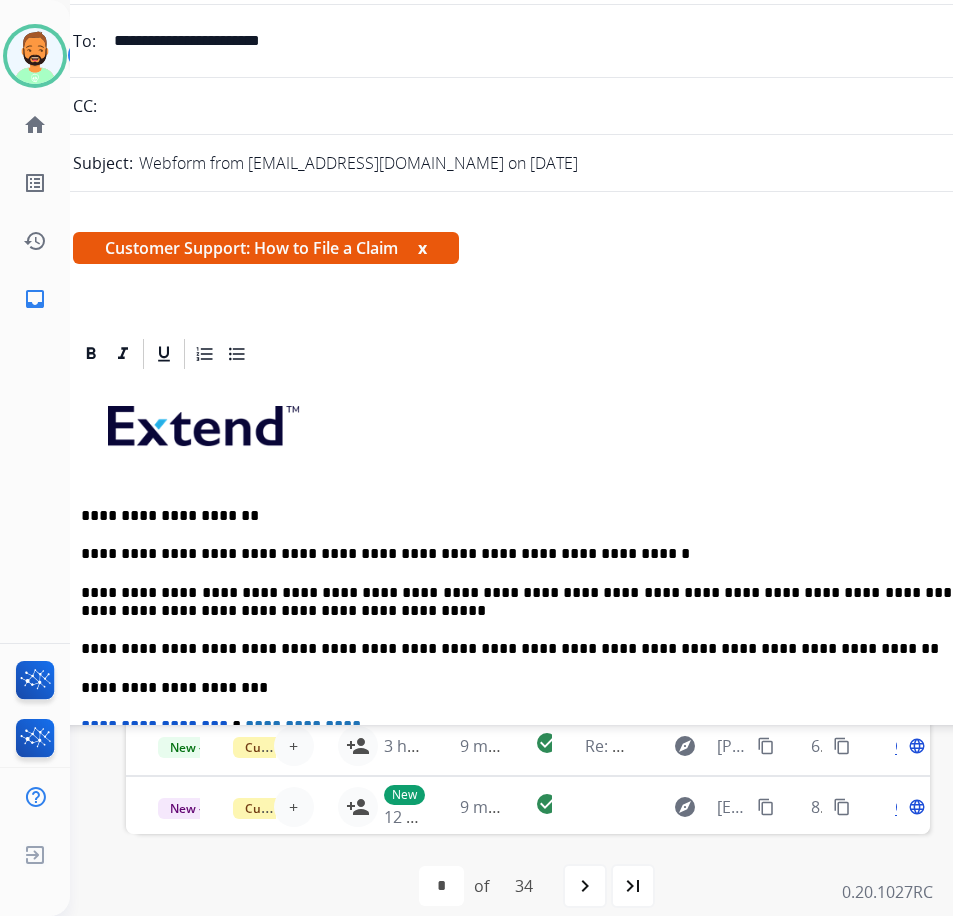 scroll, scrollTop: 201, scrollLeft: 0, axis: vertical 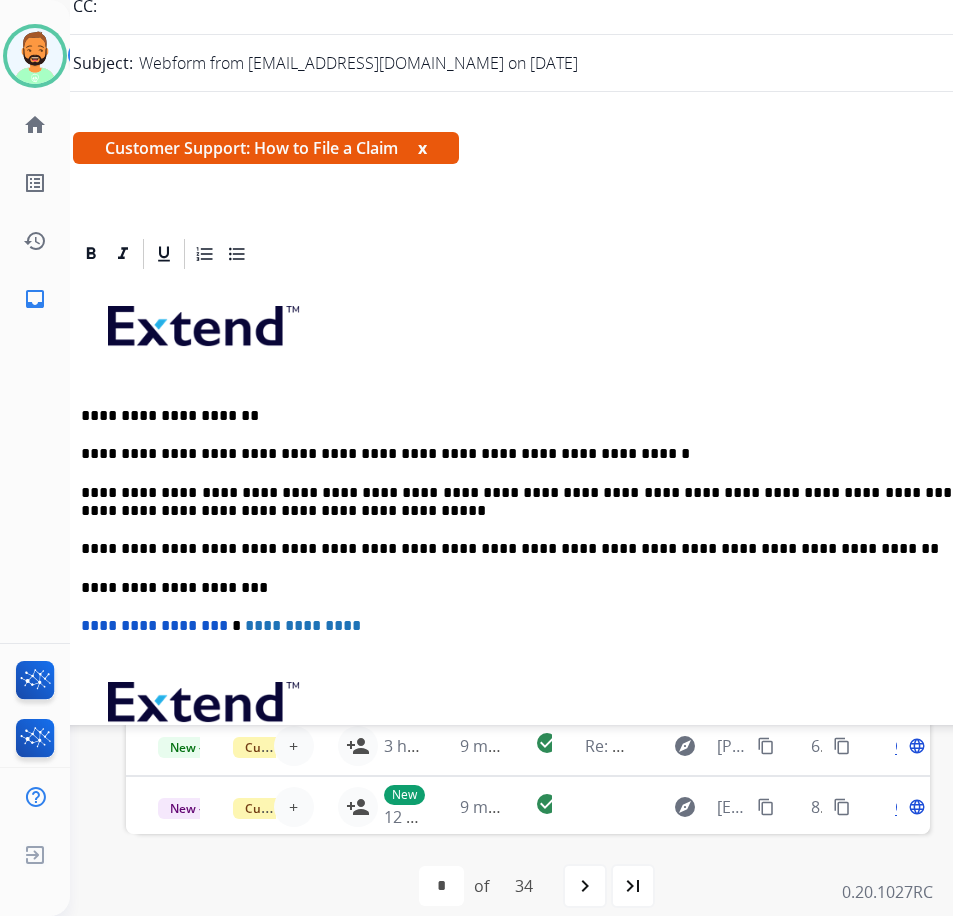 click on "**********" at bounding box center [541, 502] 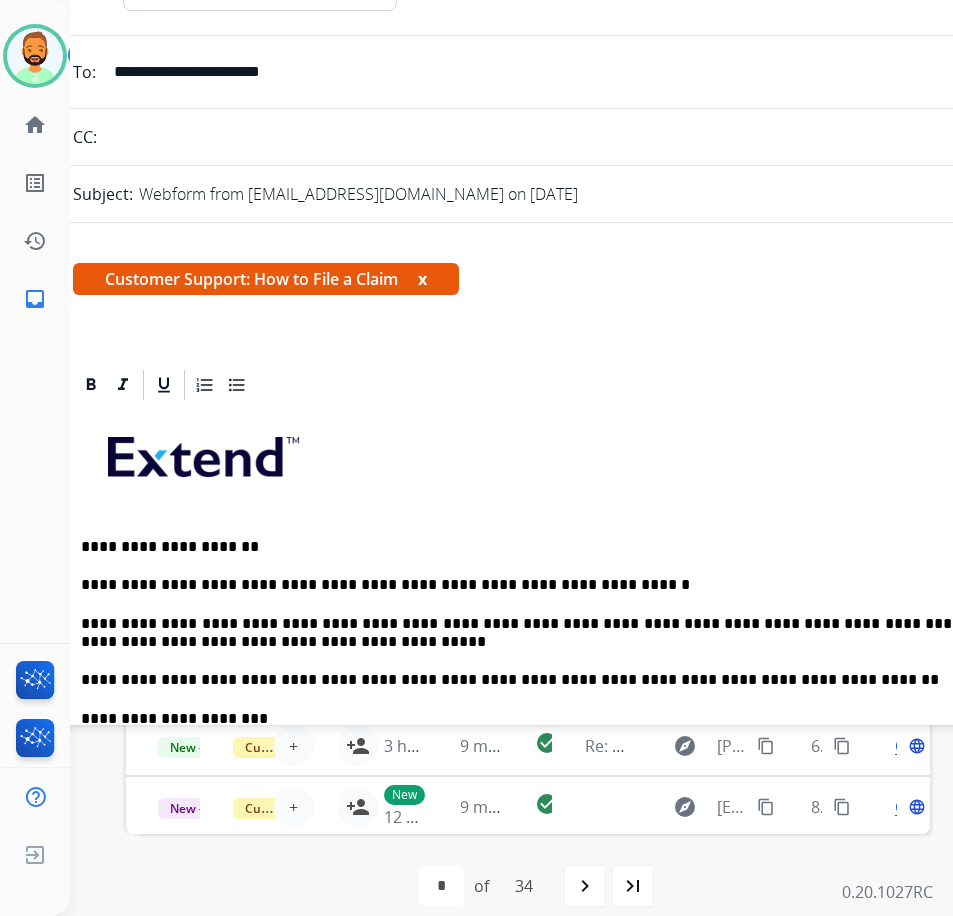scroll, scrollTop: 0, scrollLeft: 0, axis: both 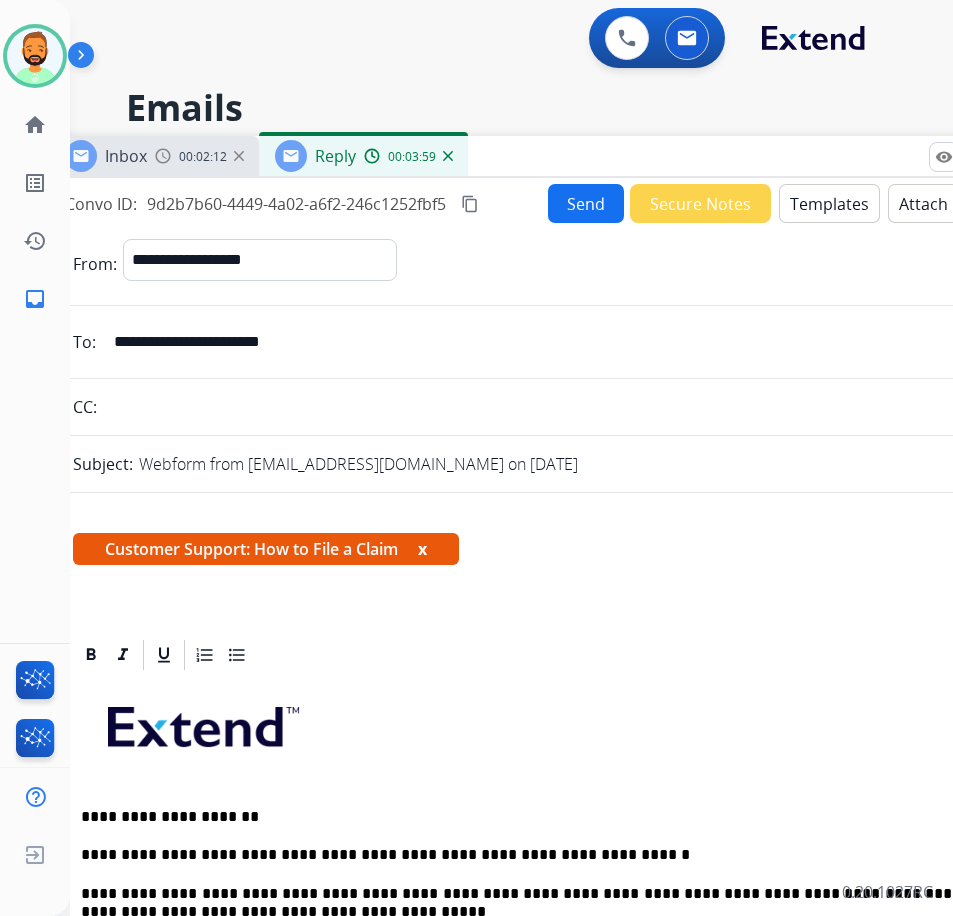 click on "Send" at bounding box center [586, 203] 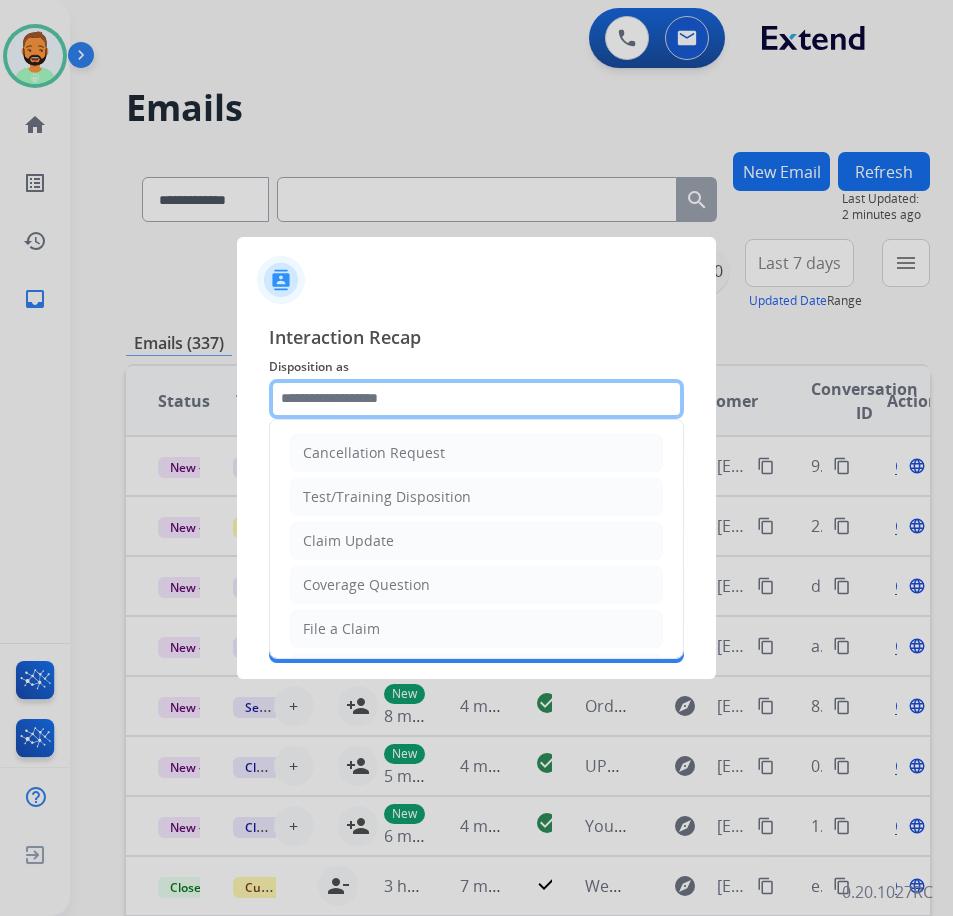 click 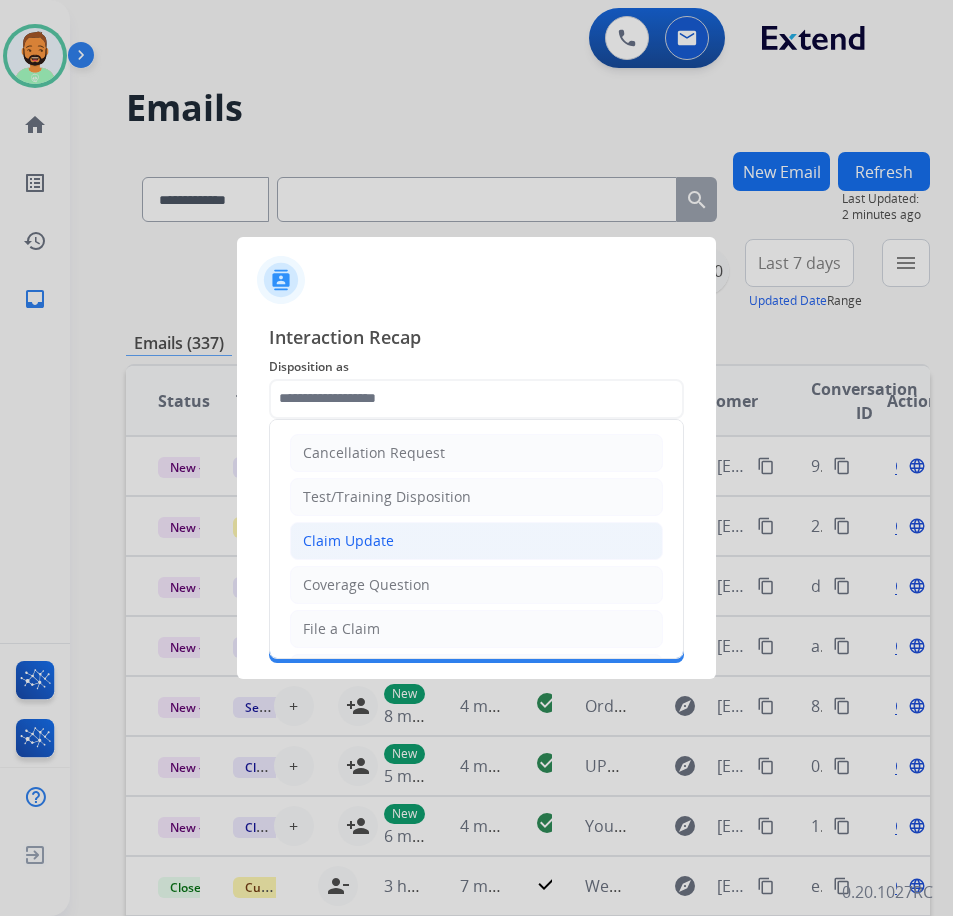 click on "Claim Update" 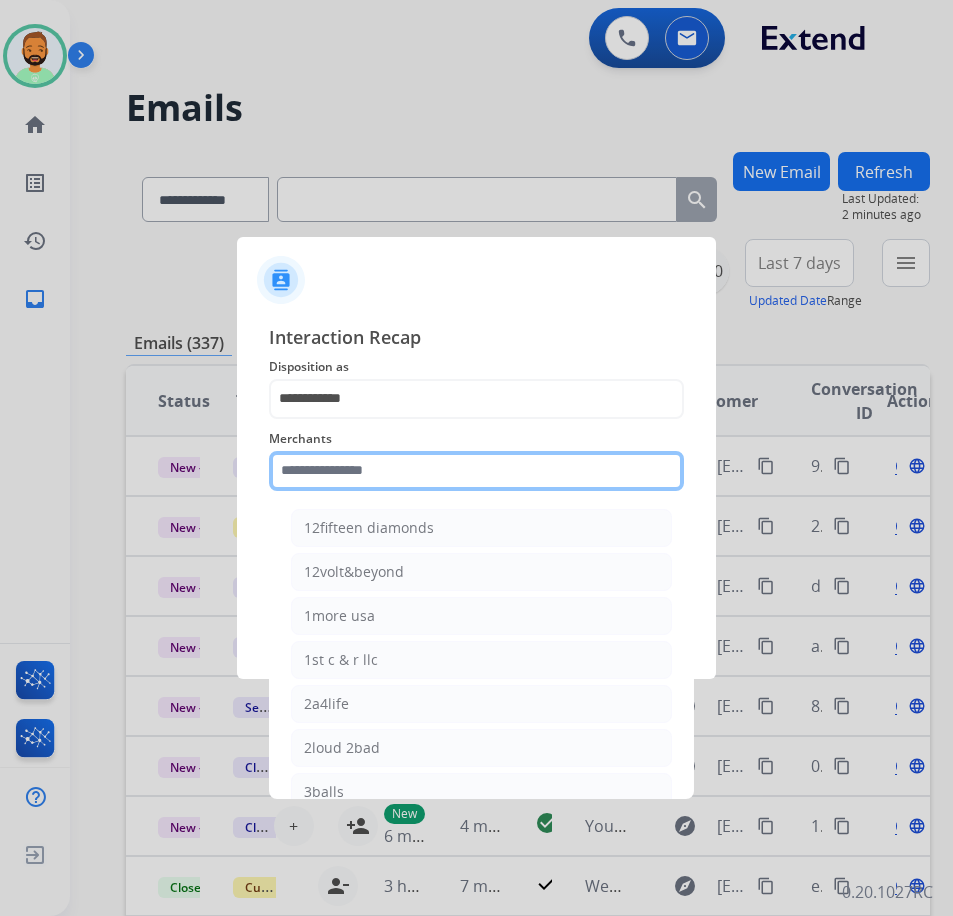 click 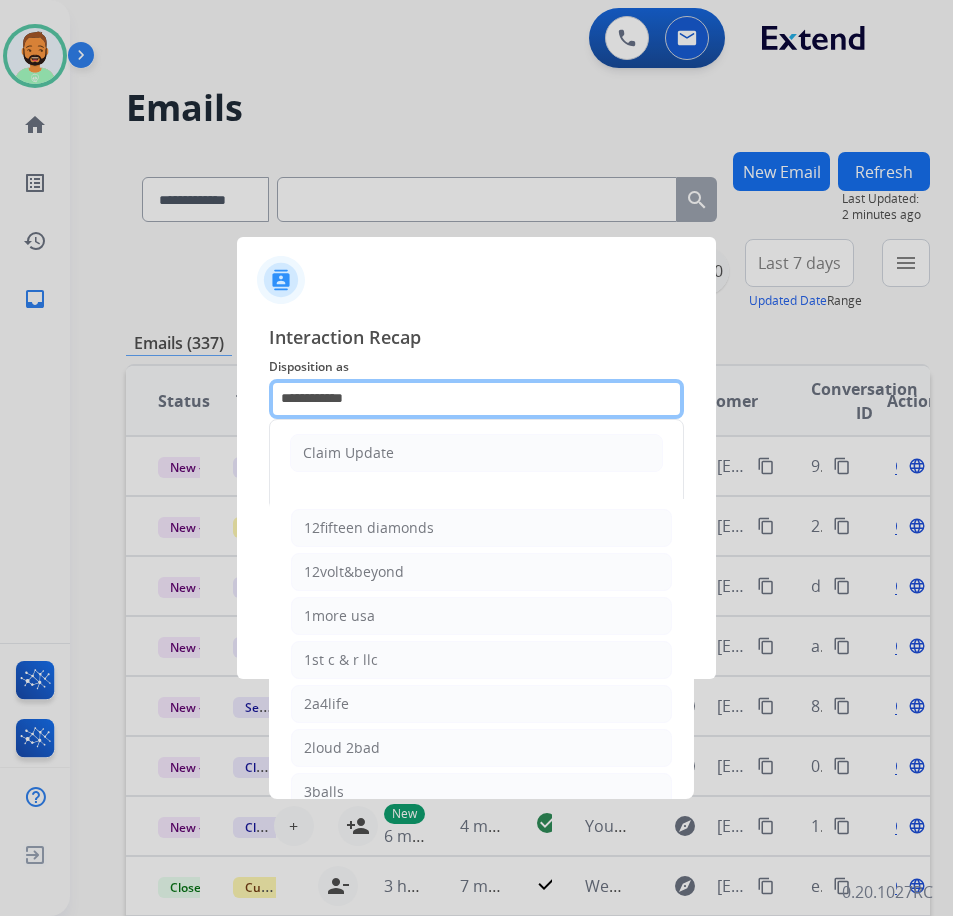 click on "**********" 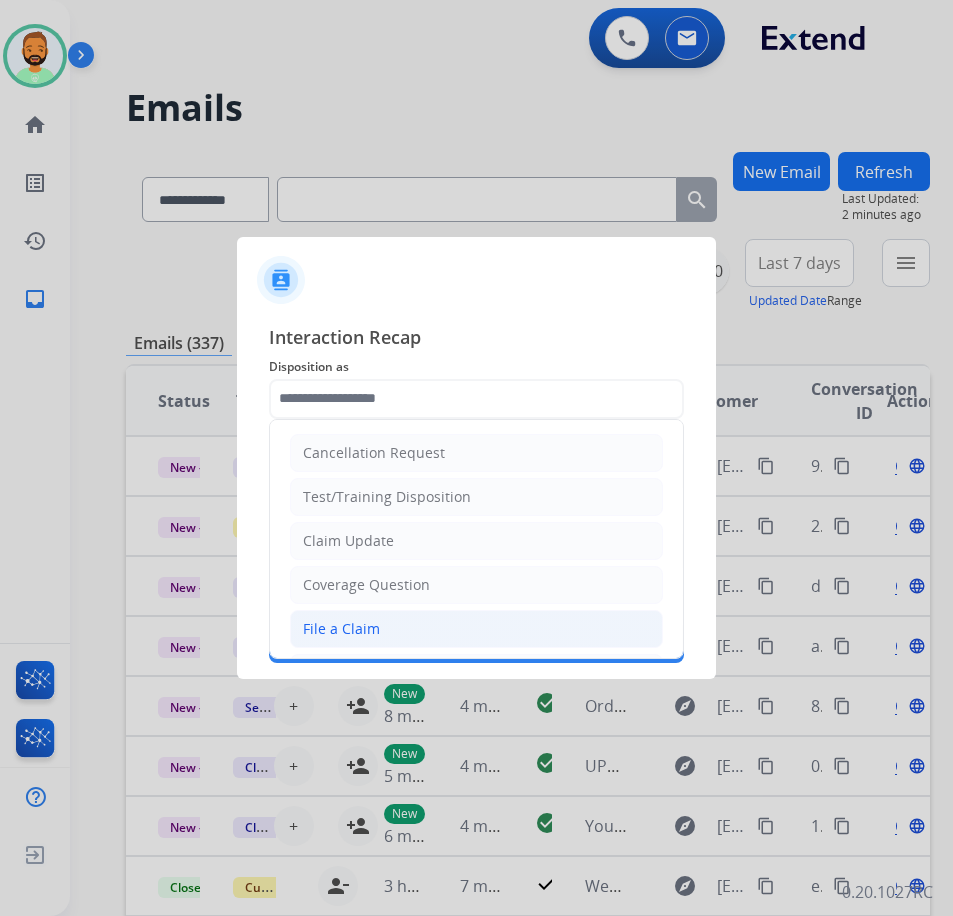 click on "File a Claim" 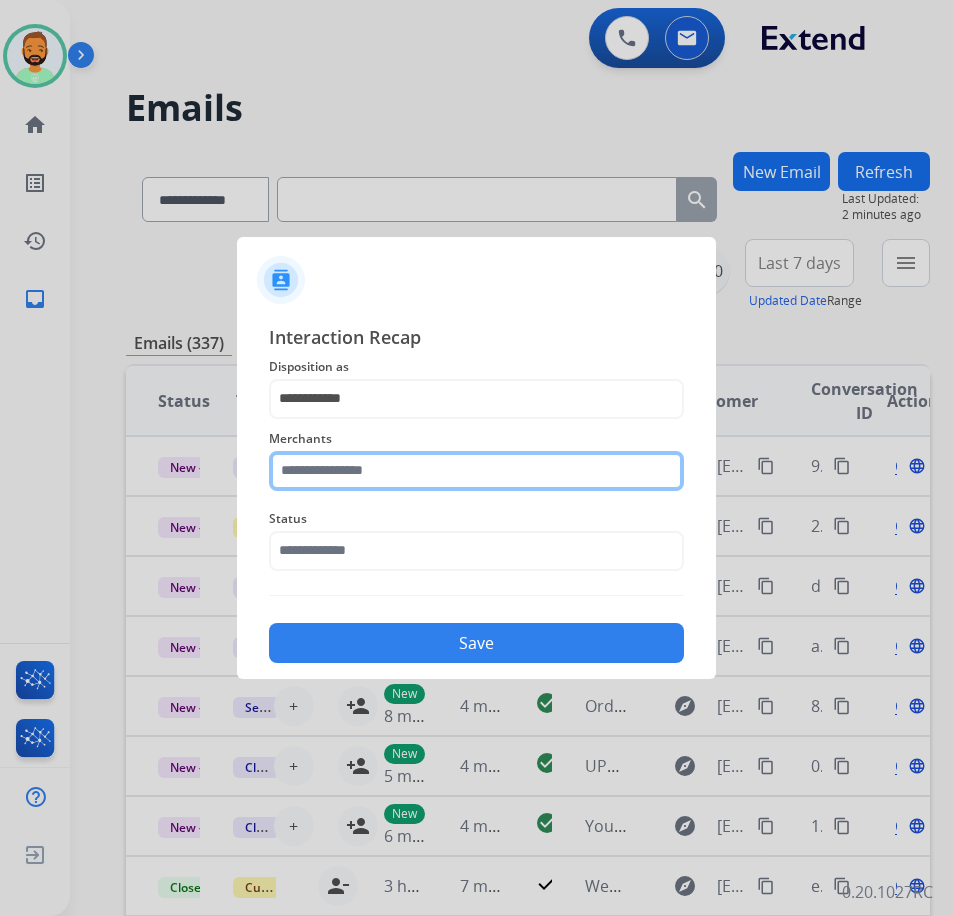 click 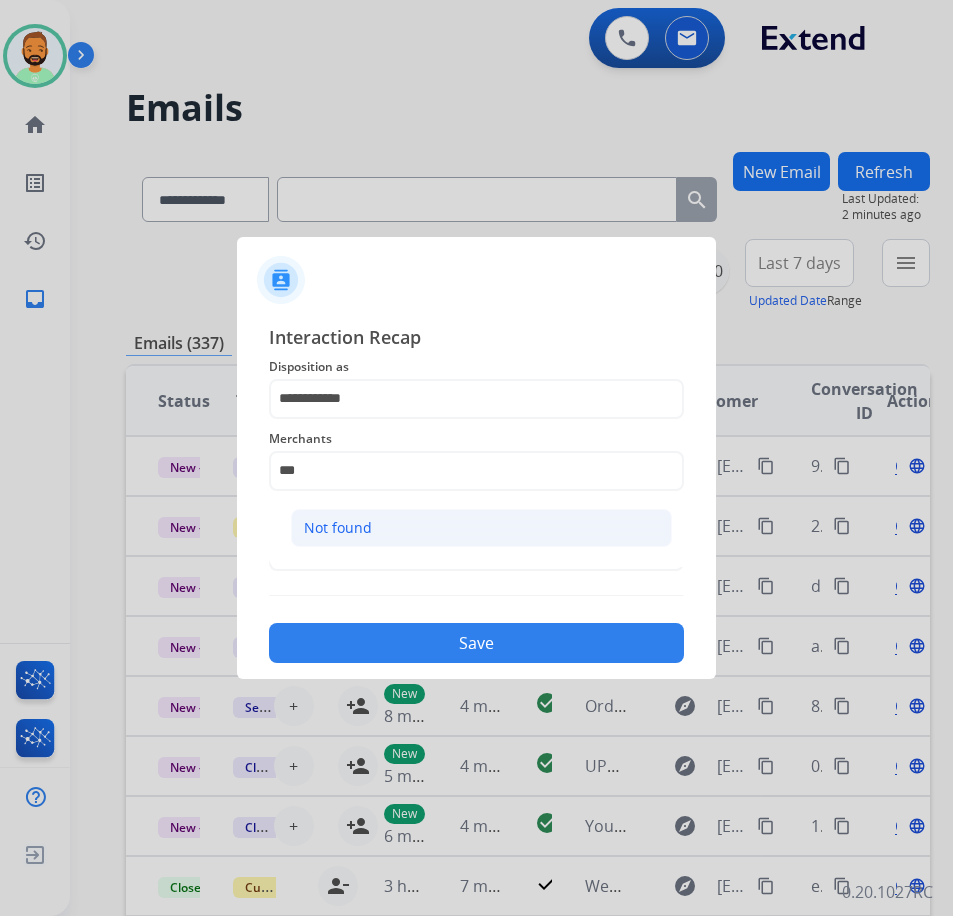 click on "Not found" 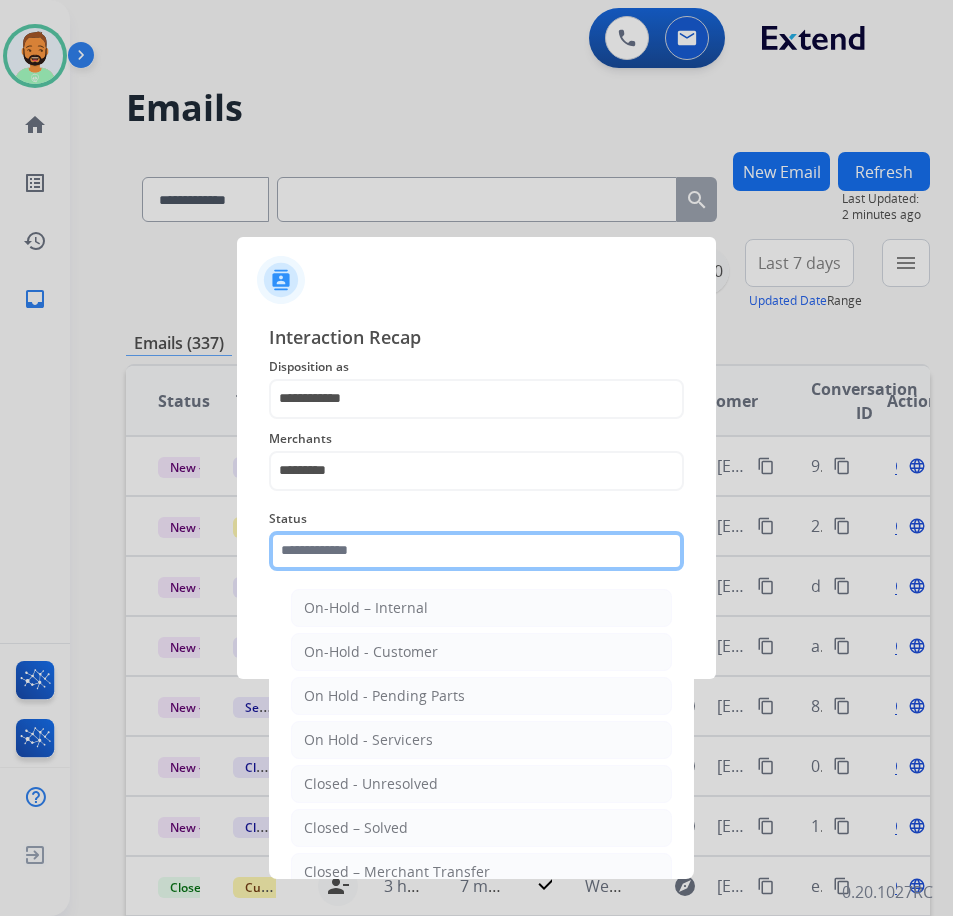 click 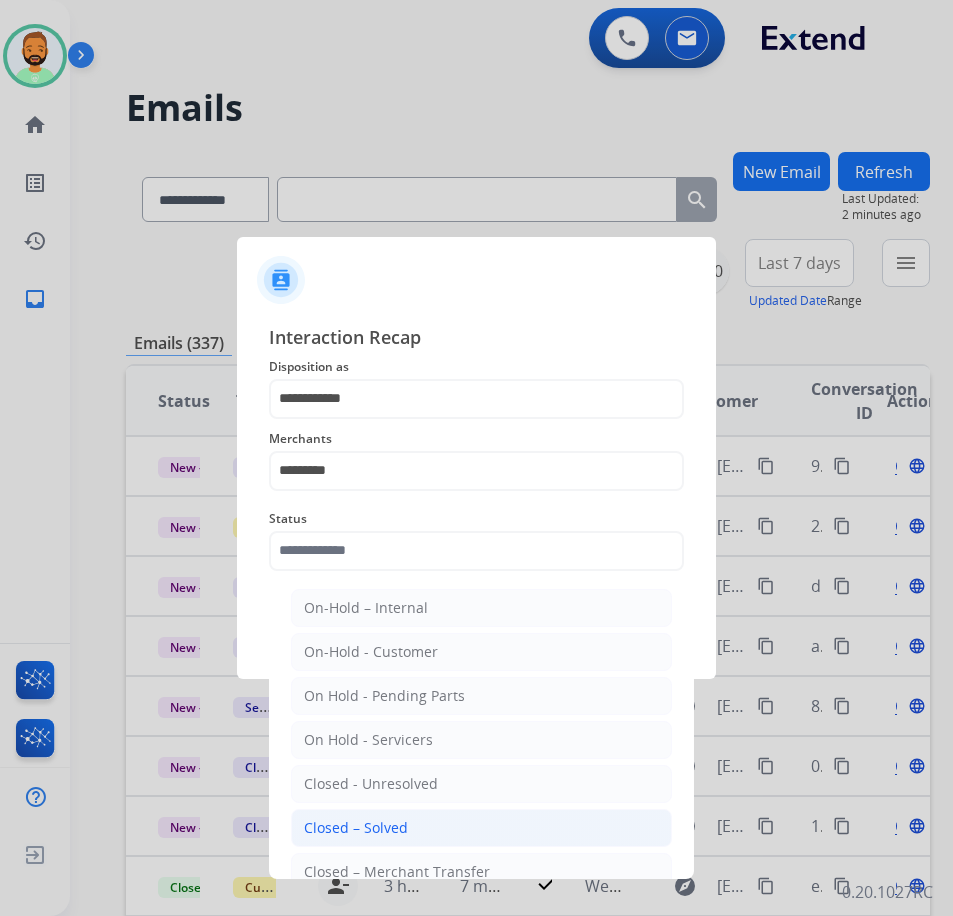 click on "Closed – Solved" 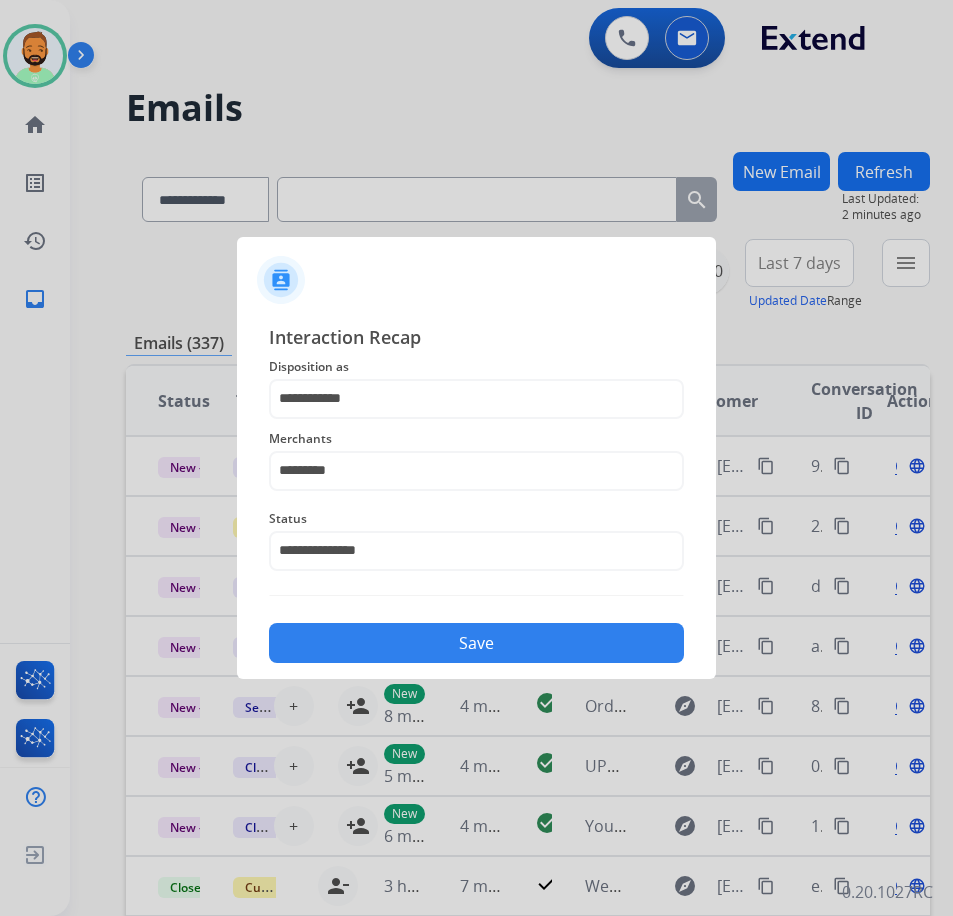 click on "Save" 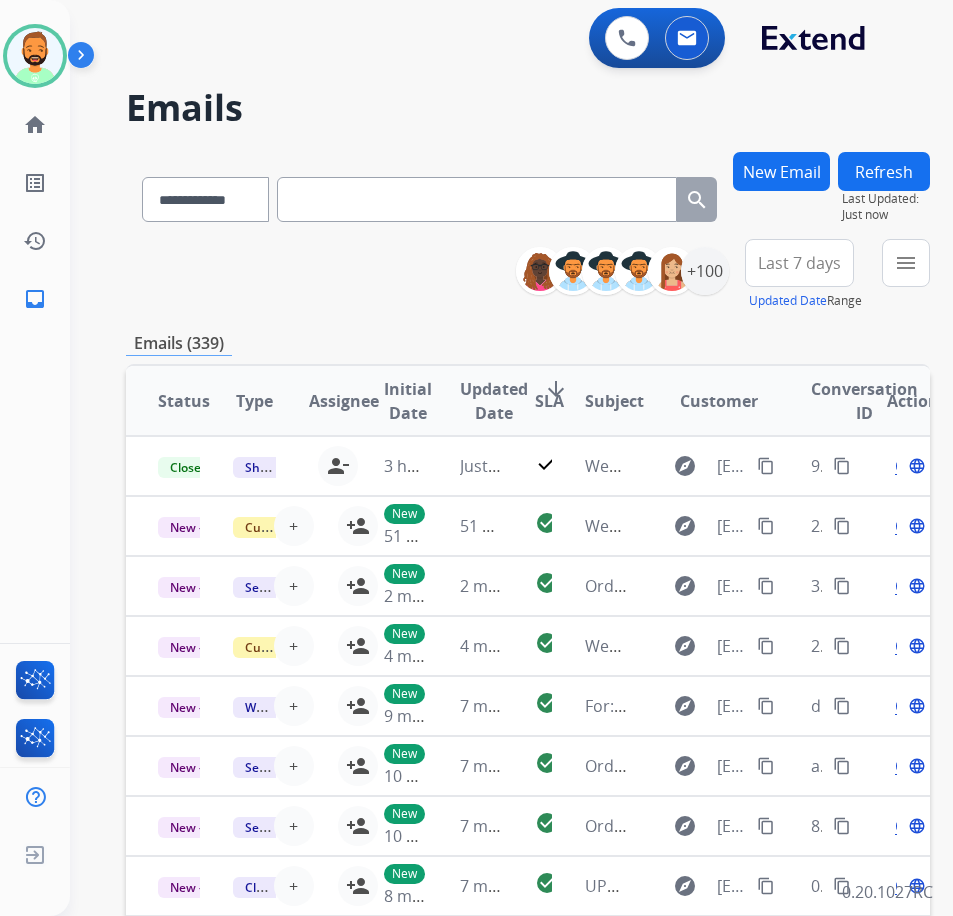 click on "Last 7 days" at bounding box center [799, 263] 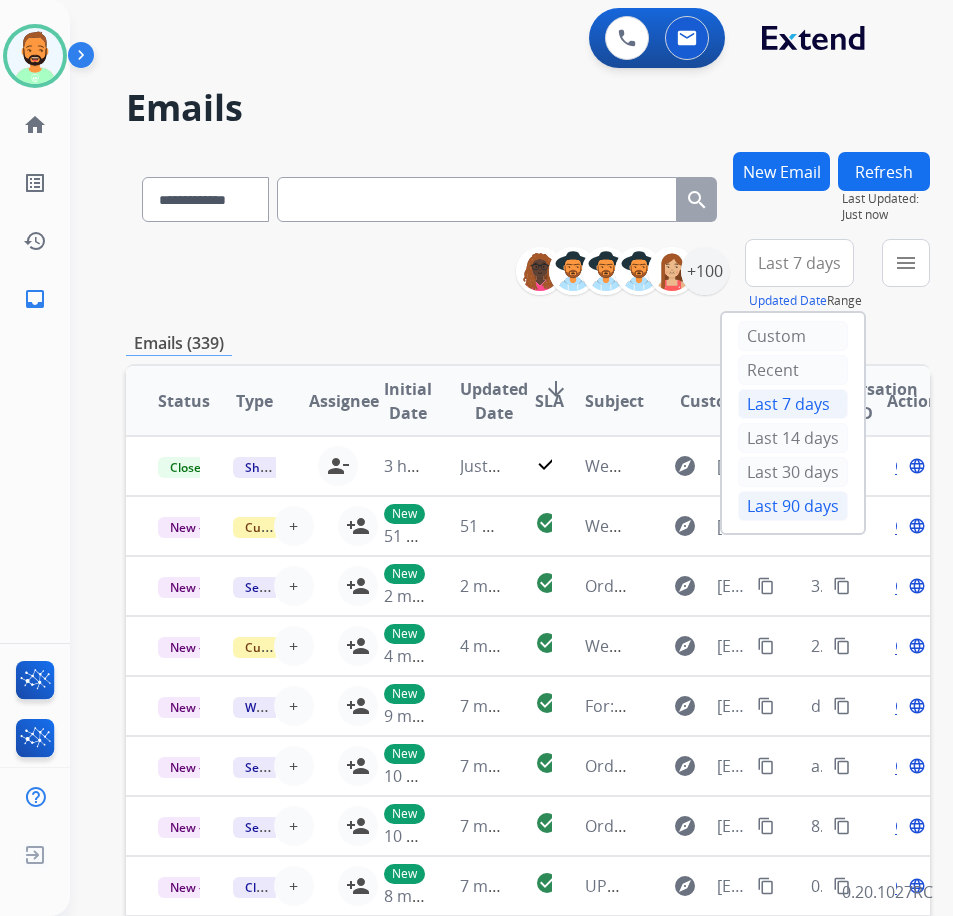 click on "Last 90 days" at bounding box center (793, 506) 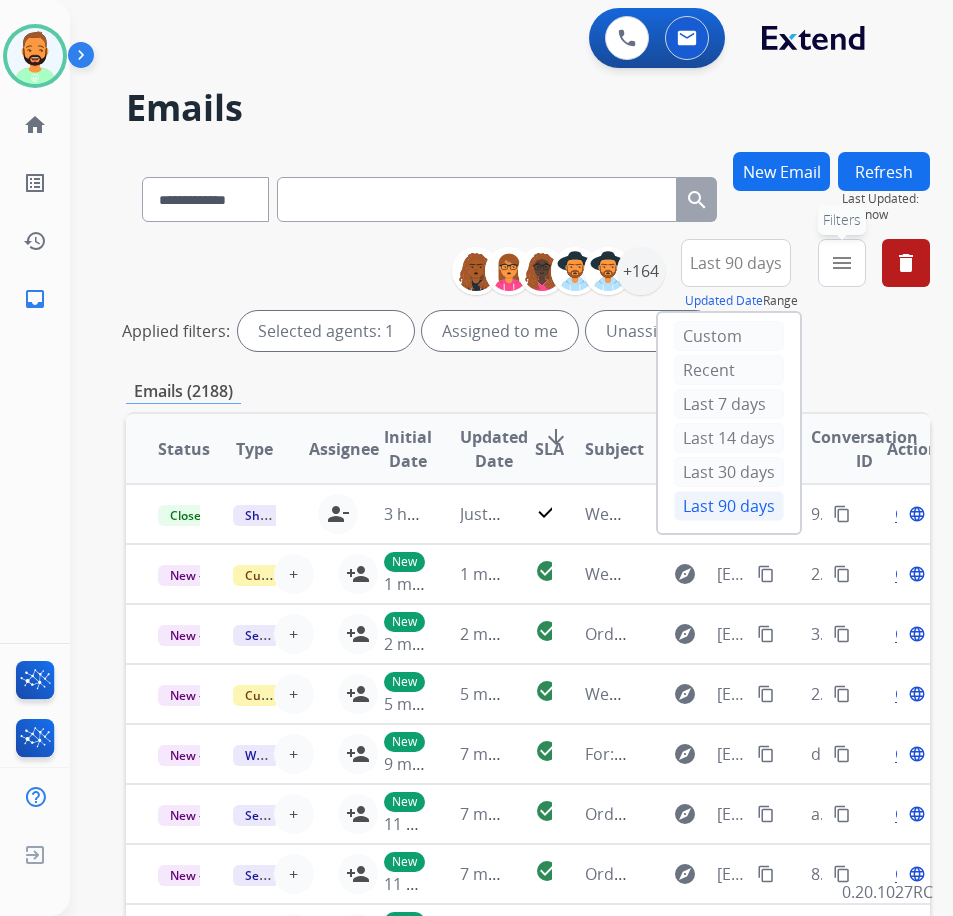 click on "menu" at bounding box center (842, 263) 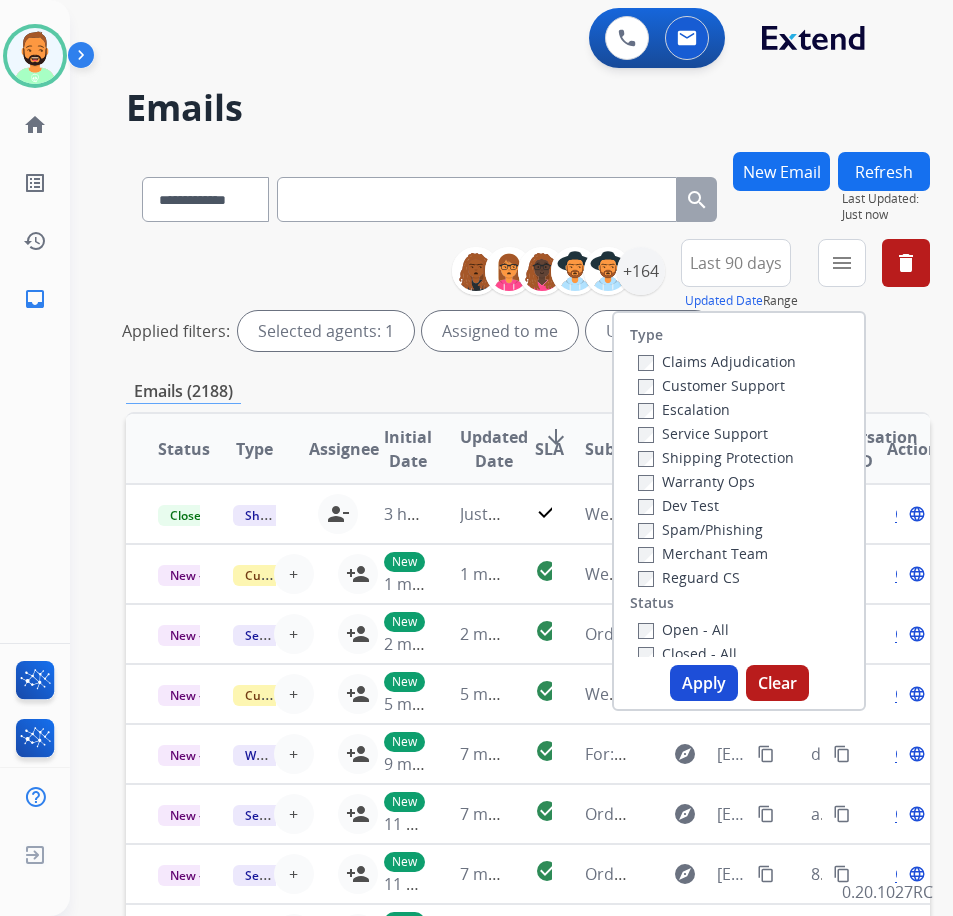 click on "Customer Support" at bounding box center (711, 385) 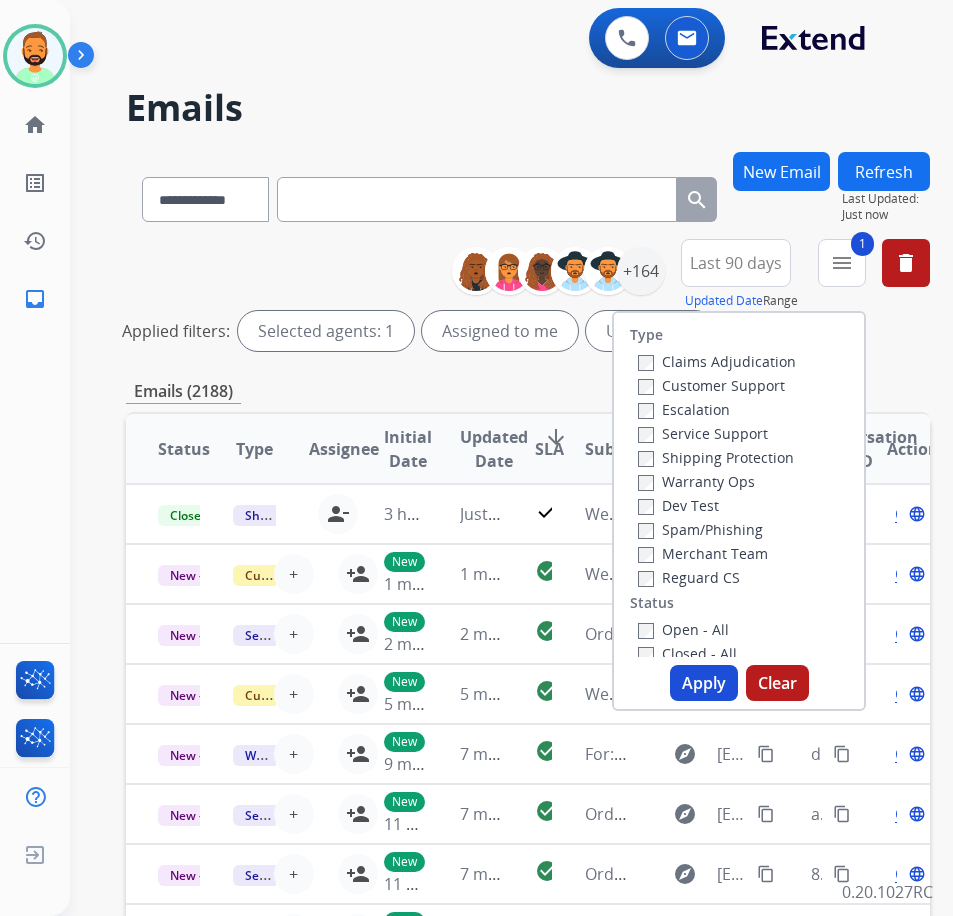 click on "Shipping Protection" at bounding box center [716, 457] 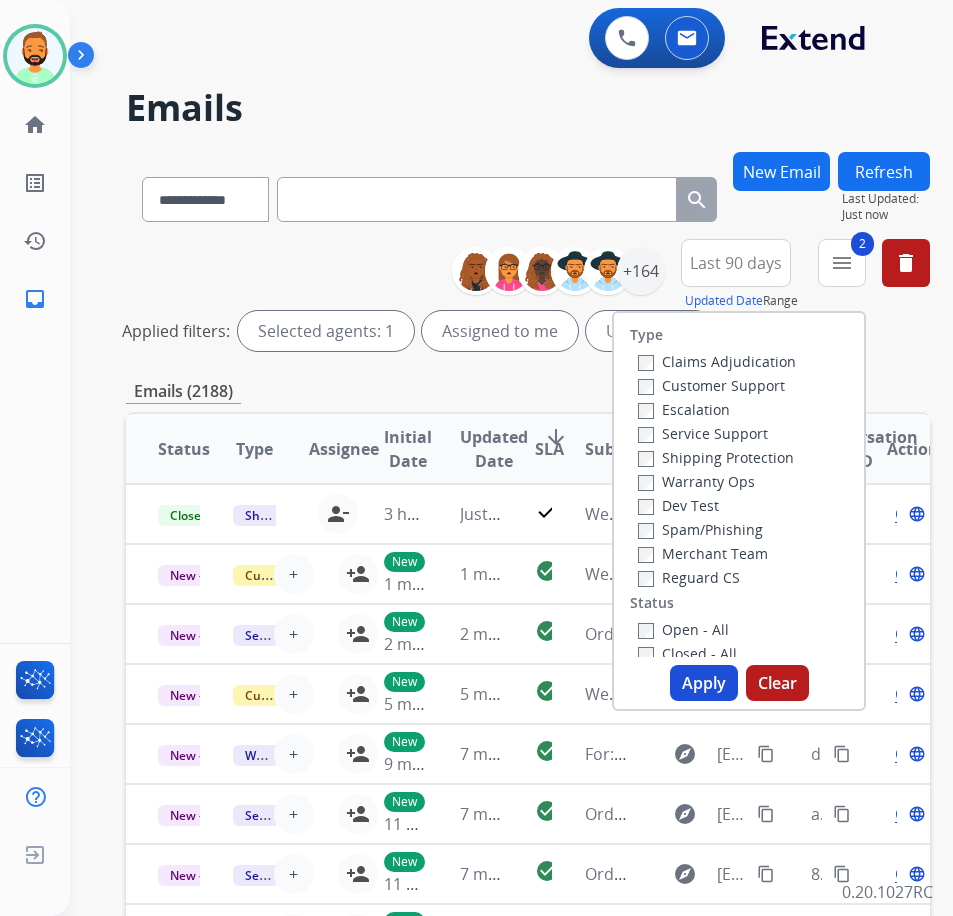 click on "Open - All" at bounding box center (683, 629) 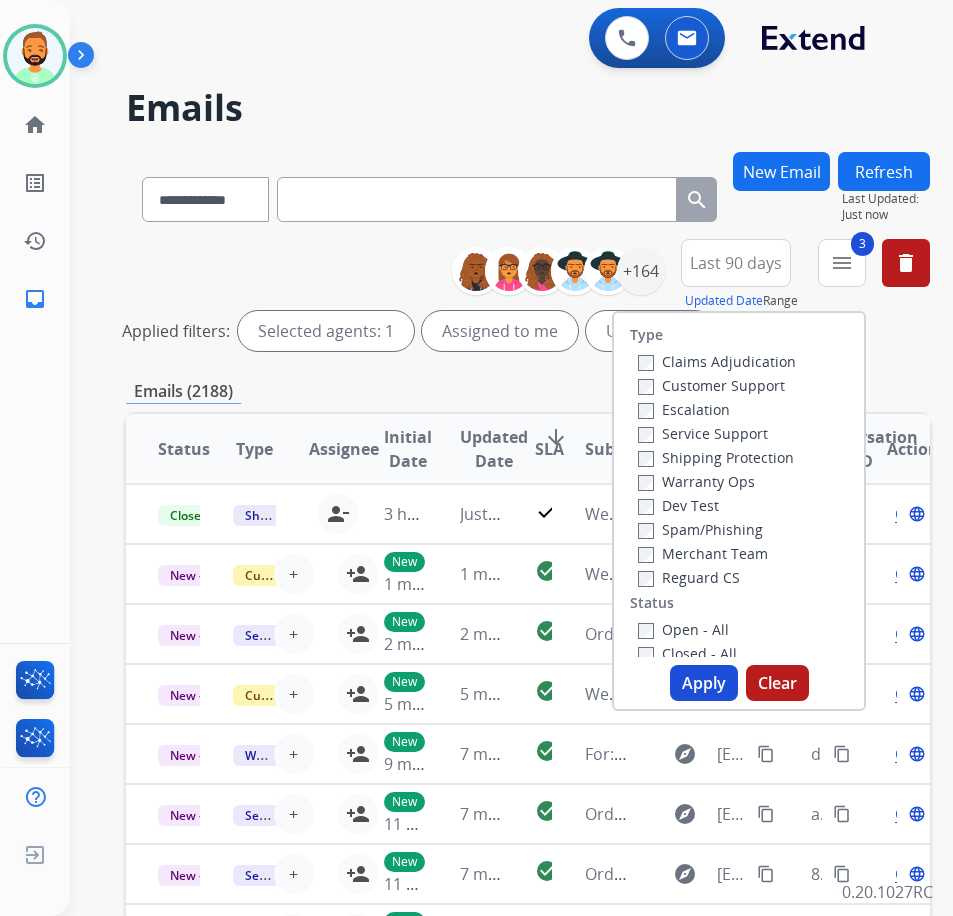 click on "Apply" at bounding box center (704, 683) 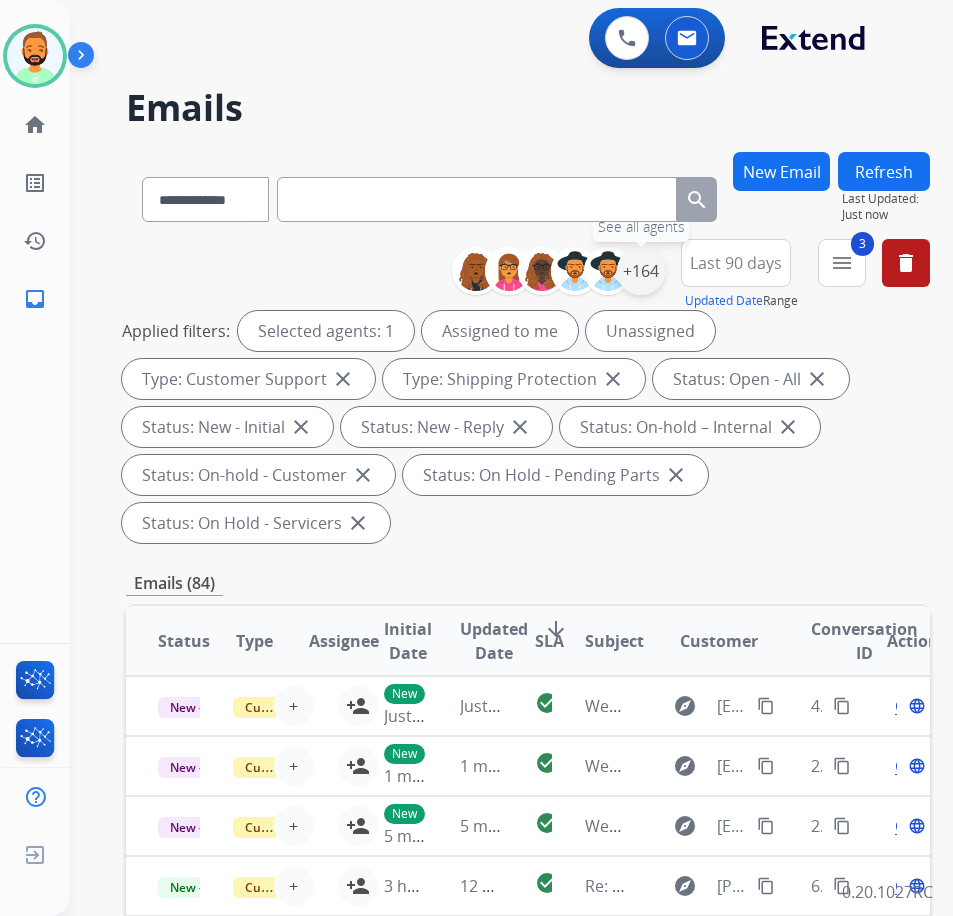 click on "+164" at bounding box center (641, 271) 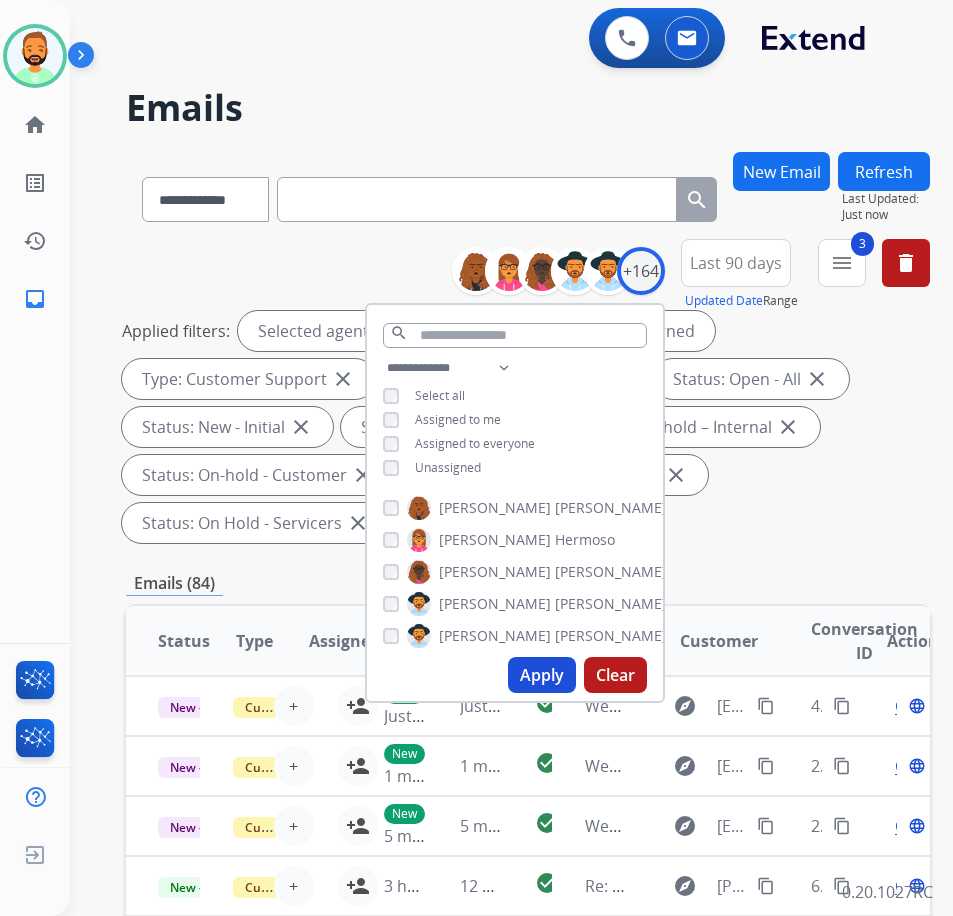 drag, startPoint x: 487, startPoint y: 468, endPoint x: 514, endPoint y: 509, distance: 49.09175 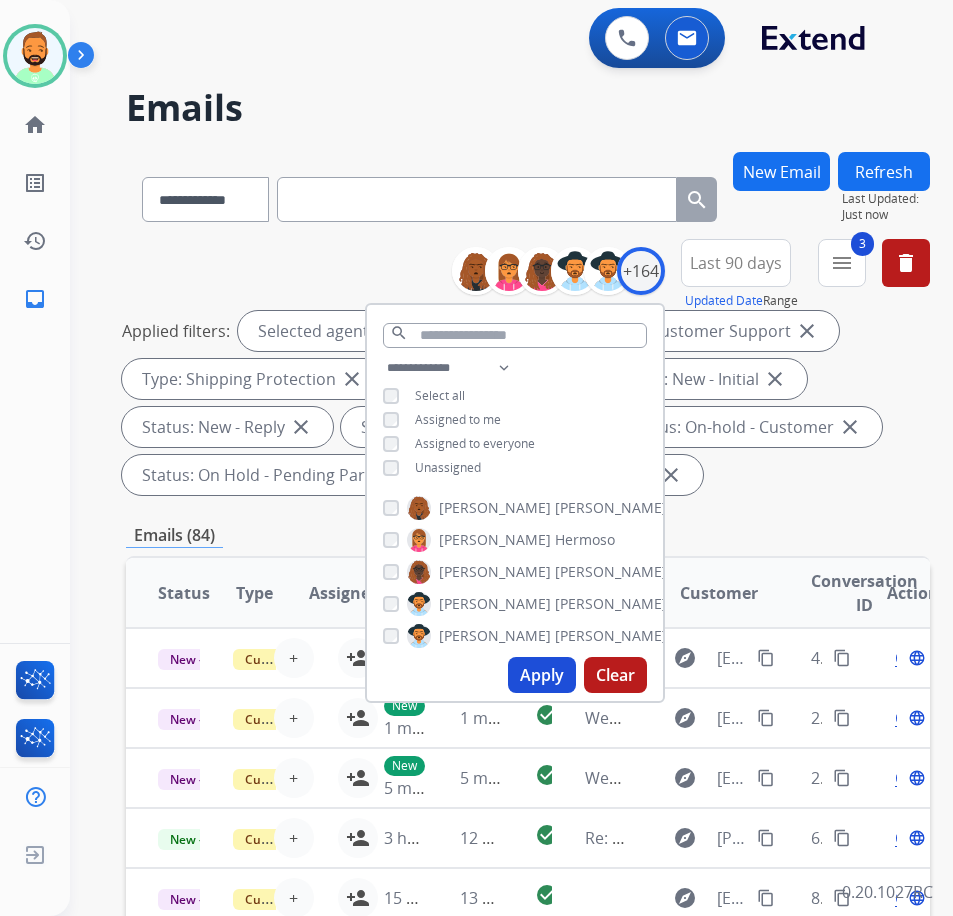 click on "Apply" at bounding box center (542, 675) 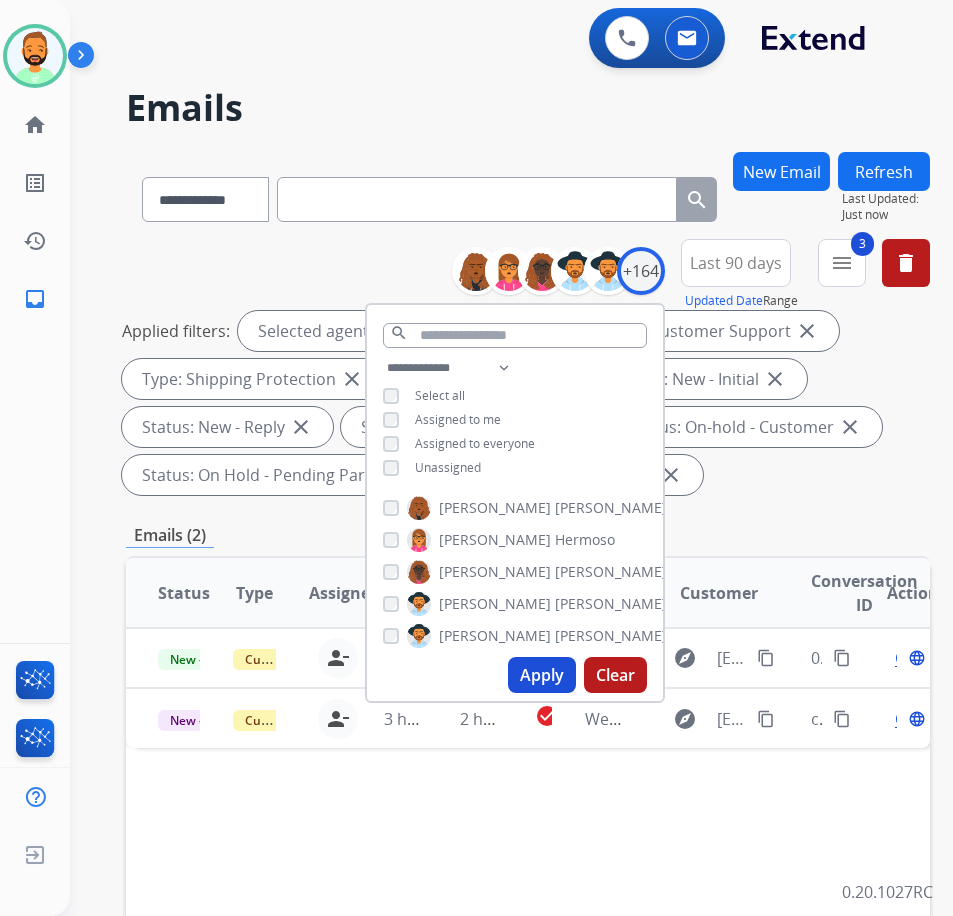 drag, startPoint x: 815, startPoint y: 513, endPoint x: 689, endPoint y: 592, distance: 148.71785 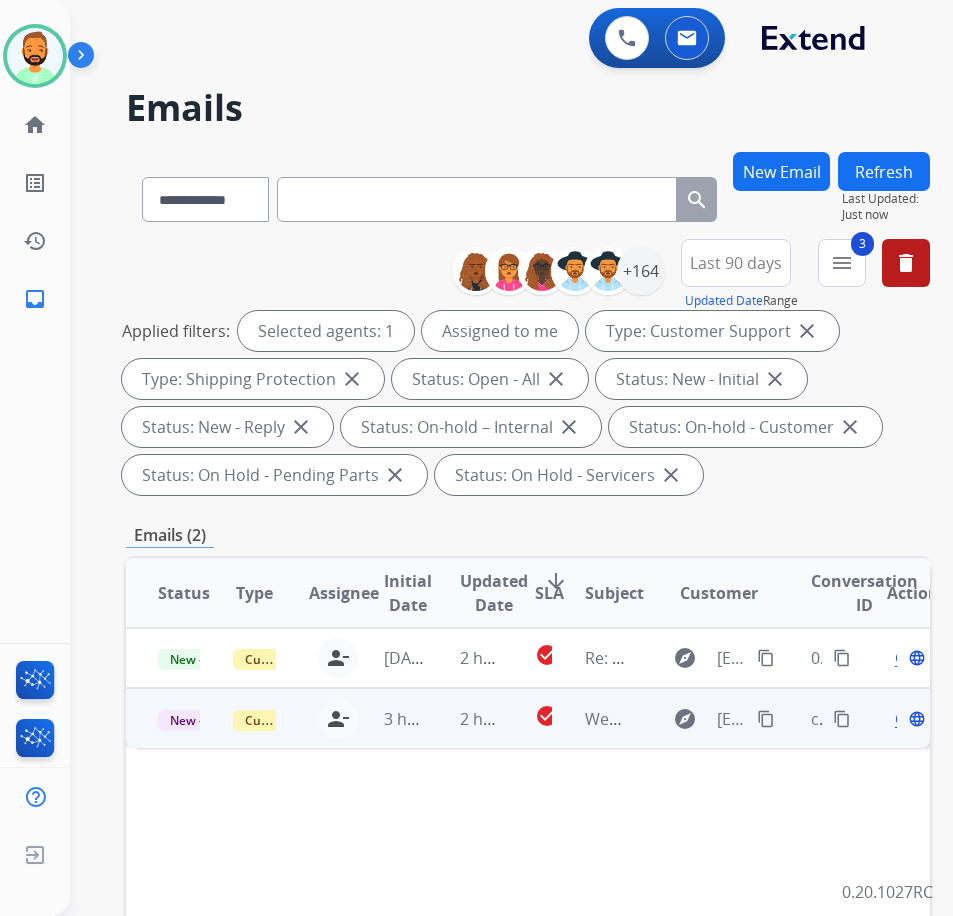 click on "2 hours ago" at bounding box center (465, 718) 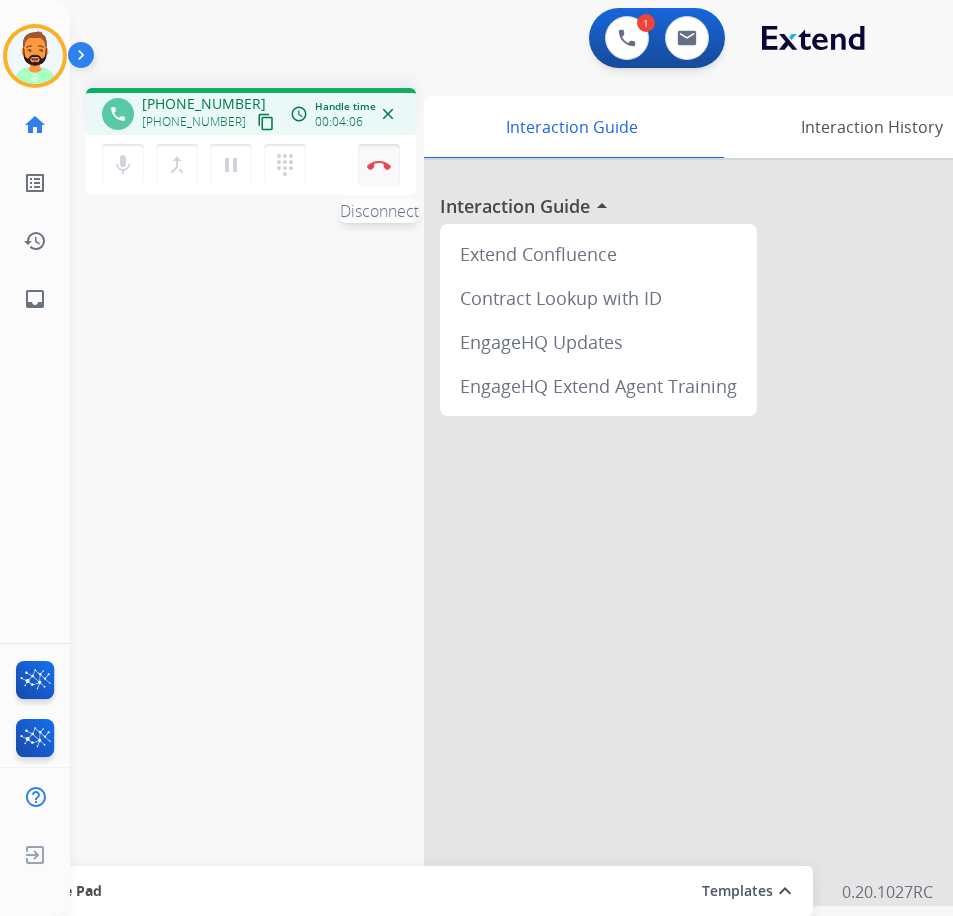 click at bounding box center [379, 165] 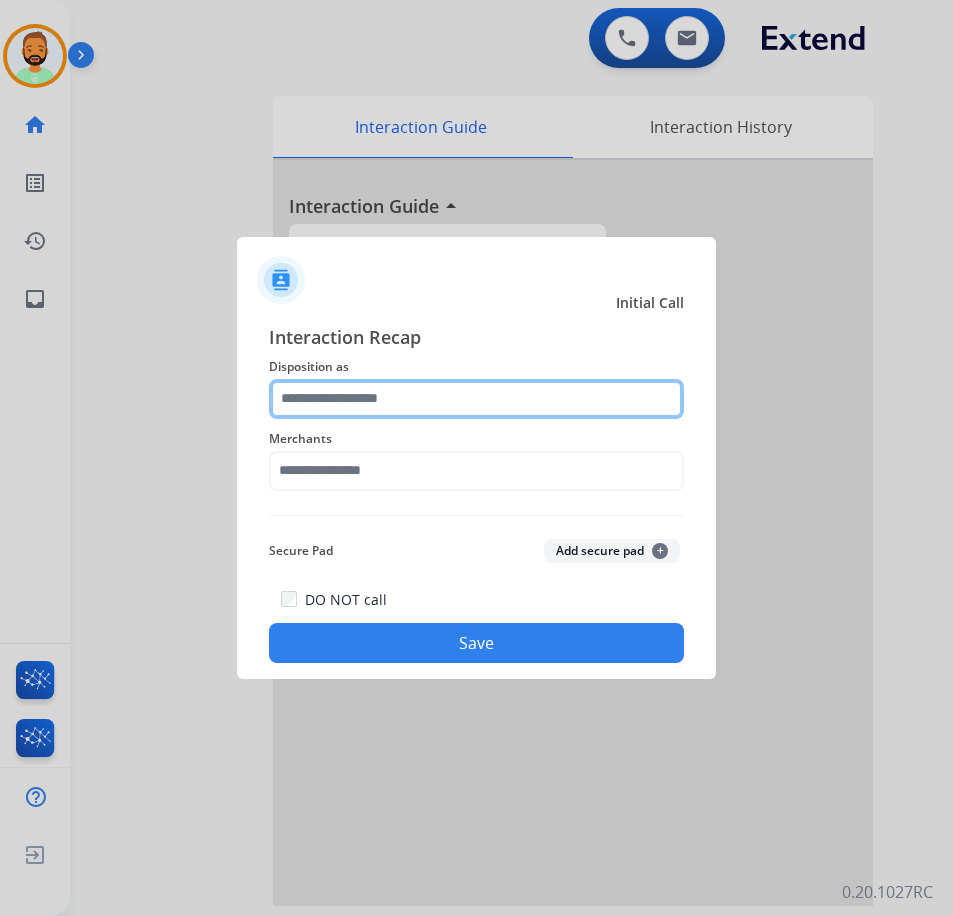 click 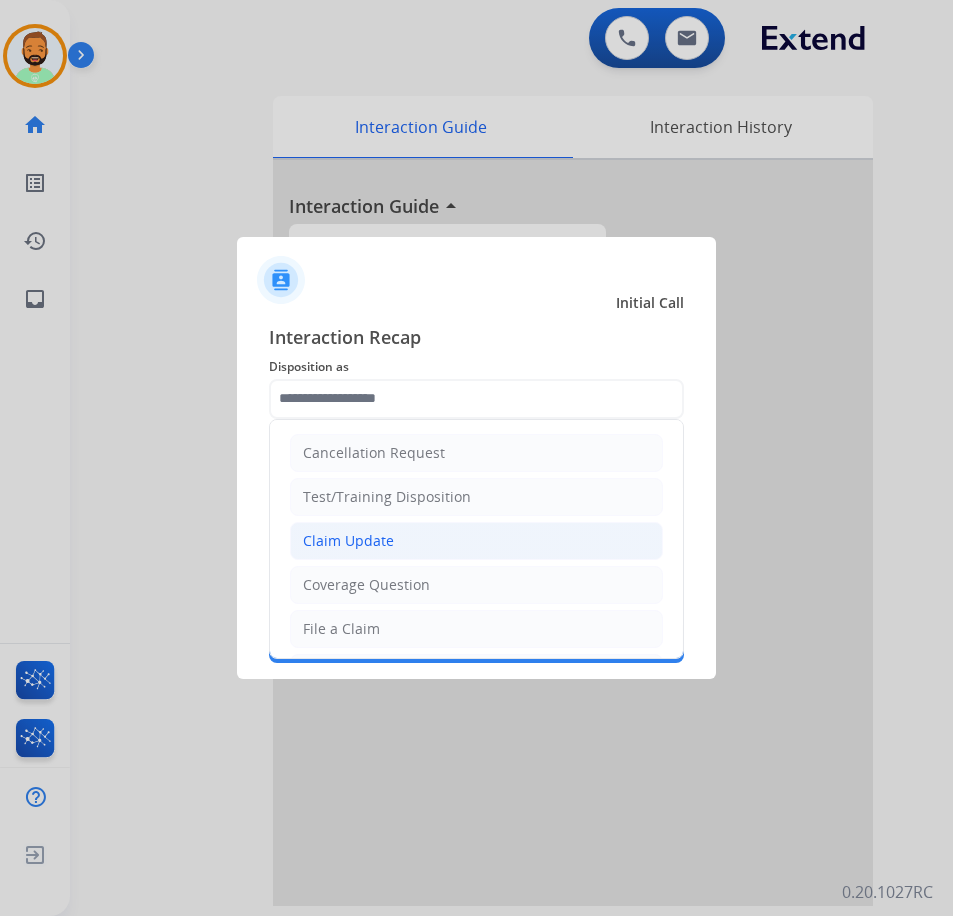 click on "Claim Update" 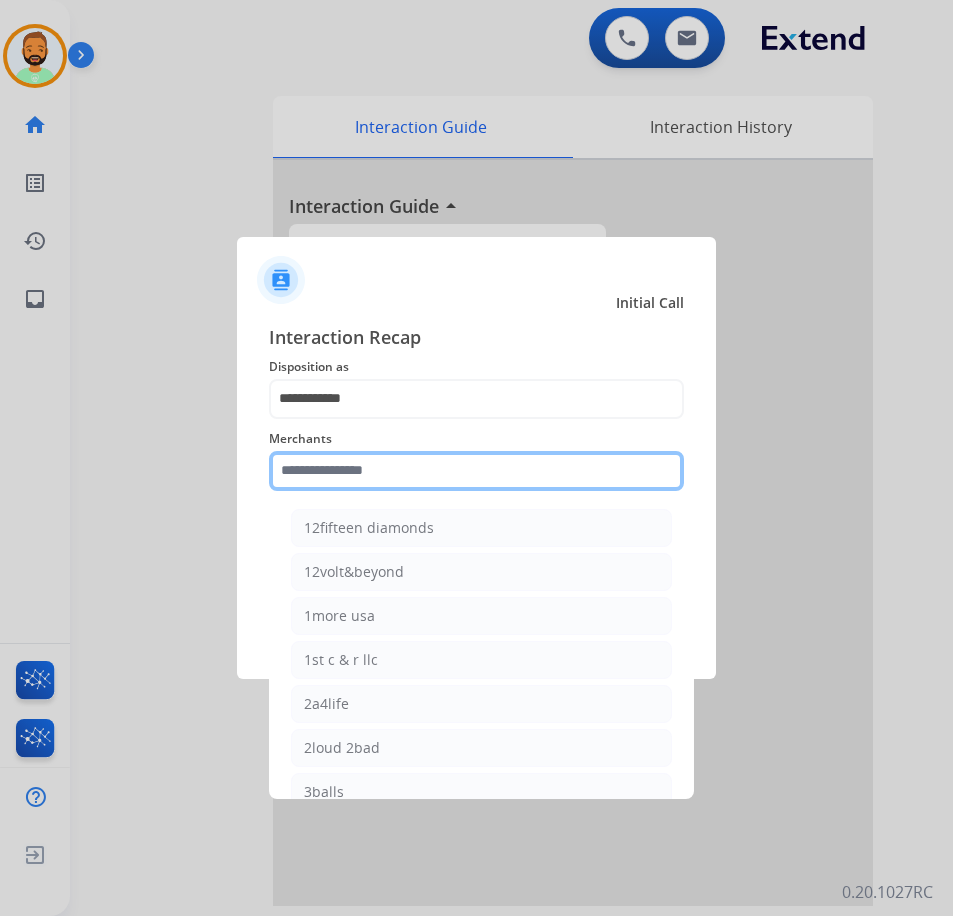 click 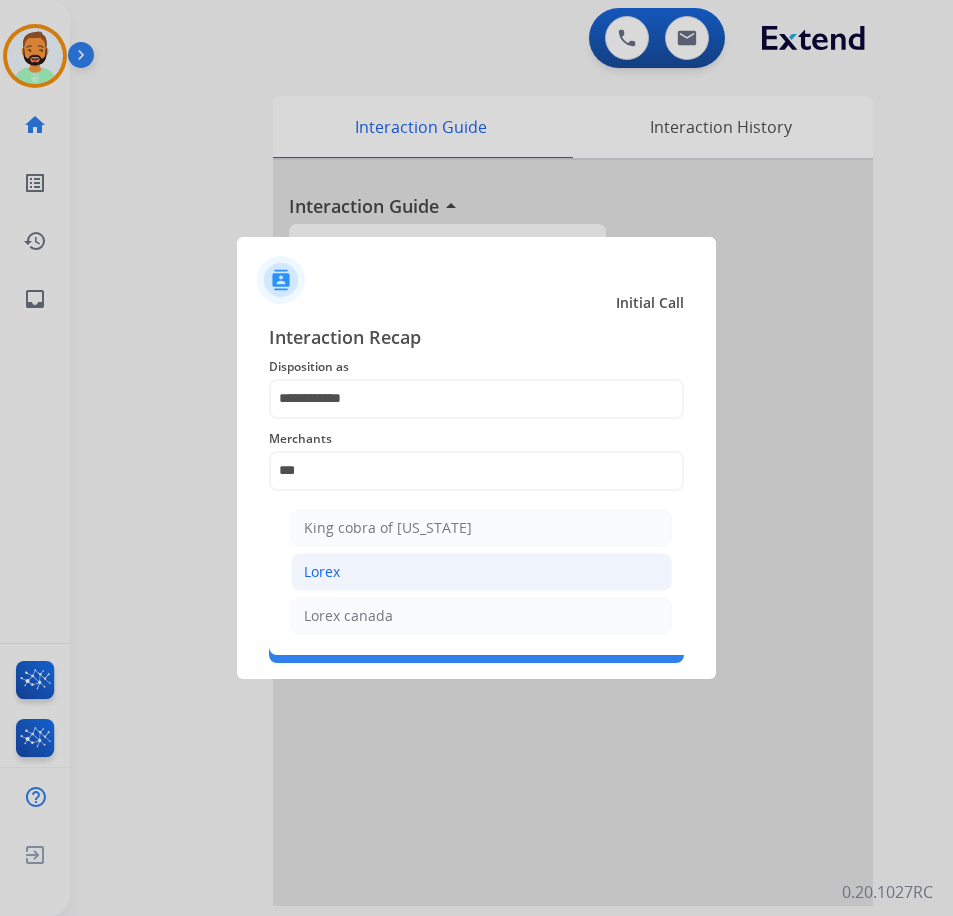 click on "Lorex" 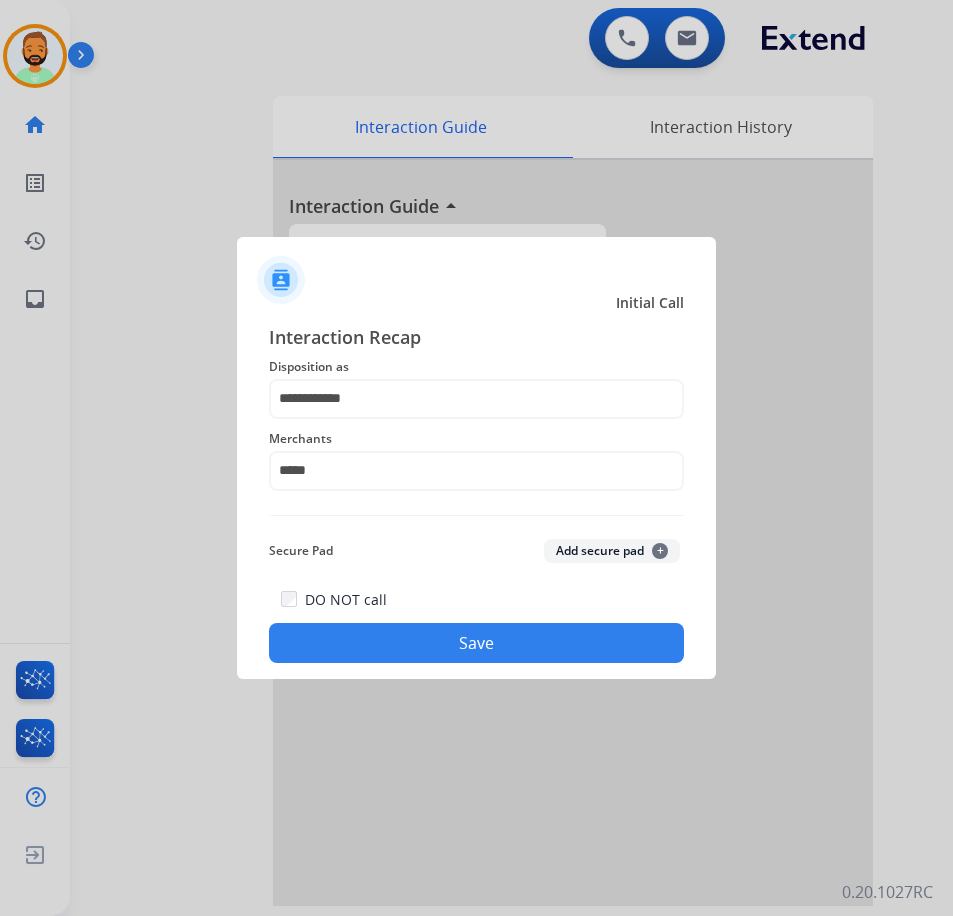 click on "Save" 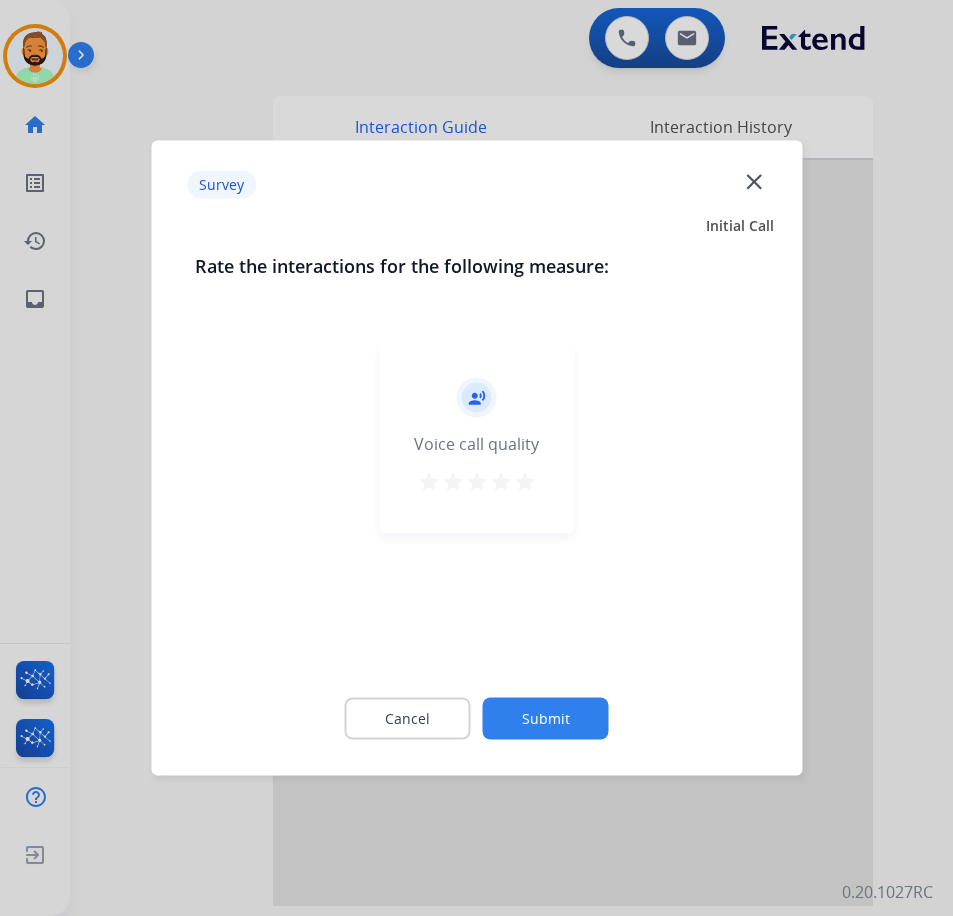 click on "Submit" 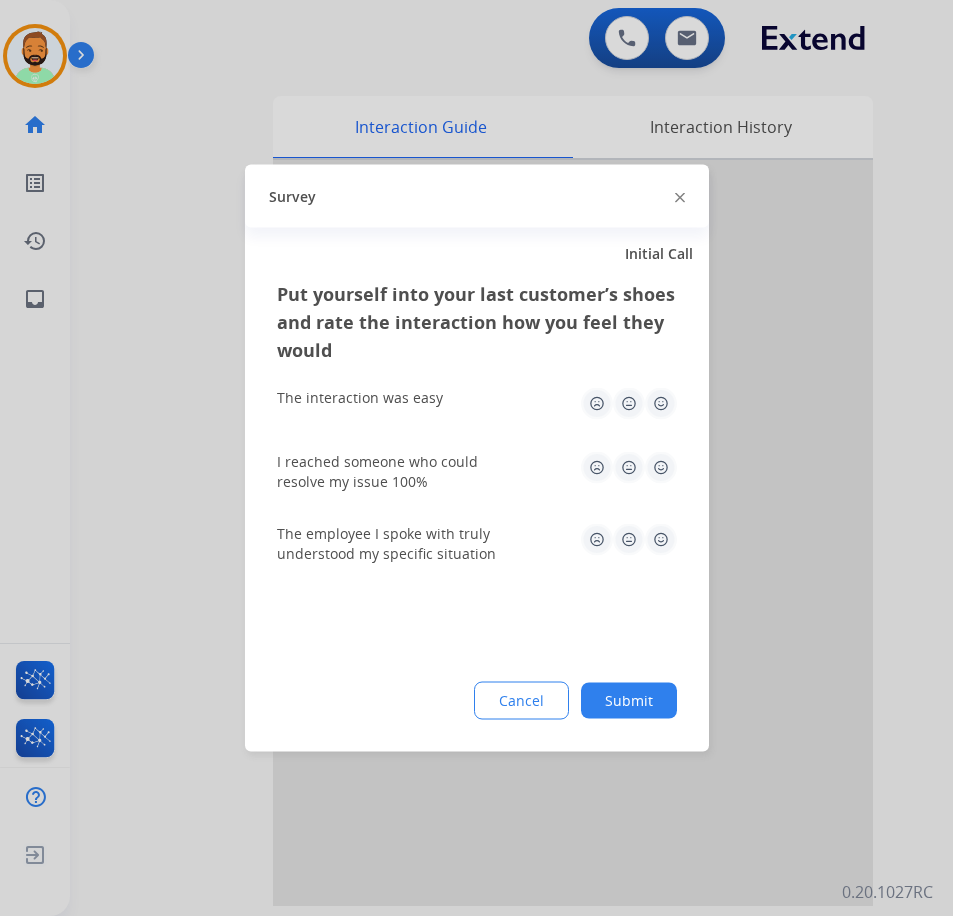click on "Submit" 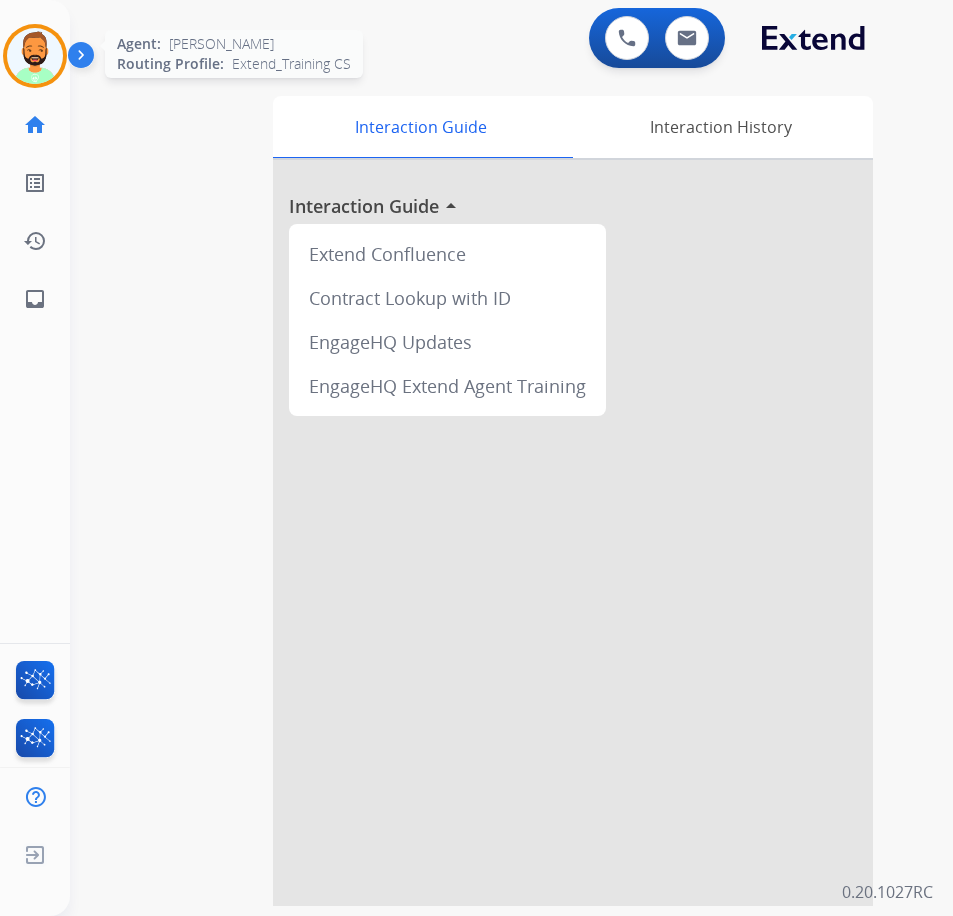 click at bounding box center (35, 56) 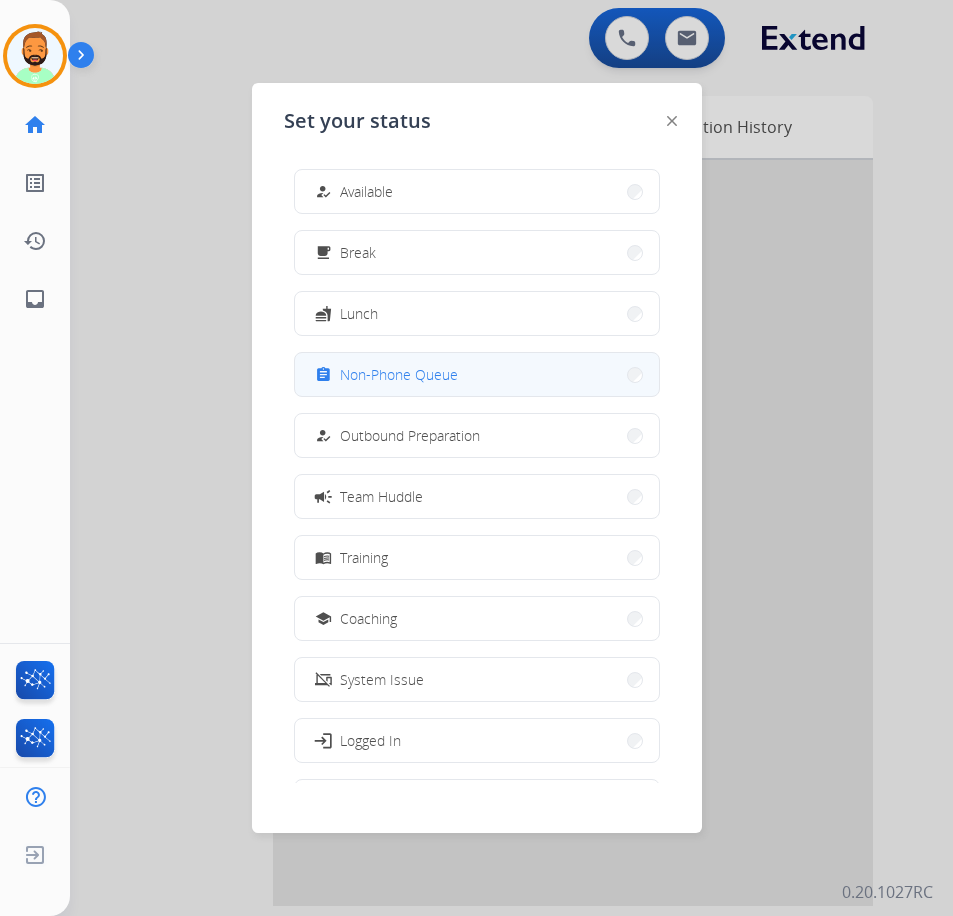 click on "Non-Phone Queue" at bounding box center [399, 374] 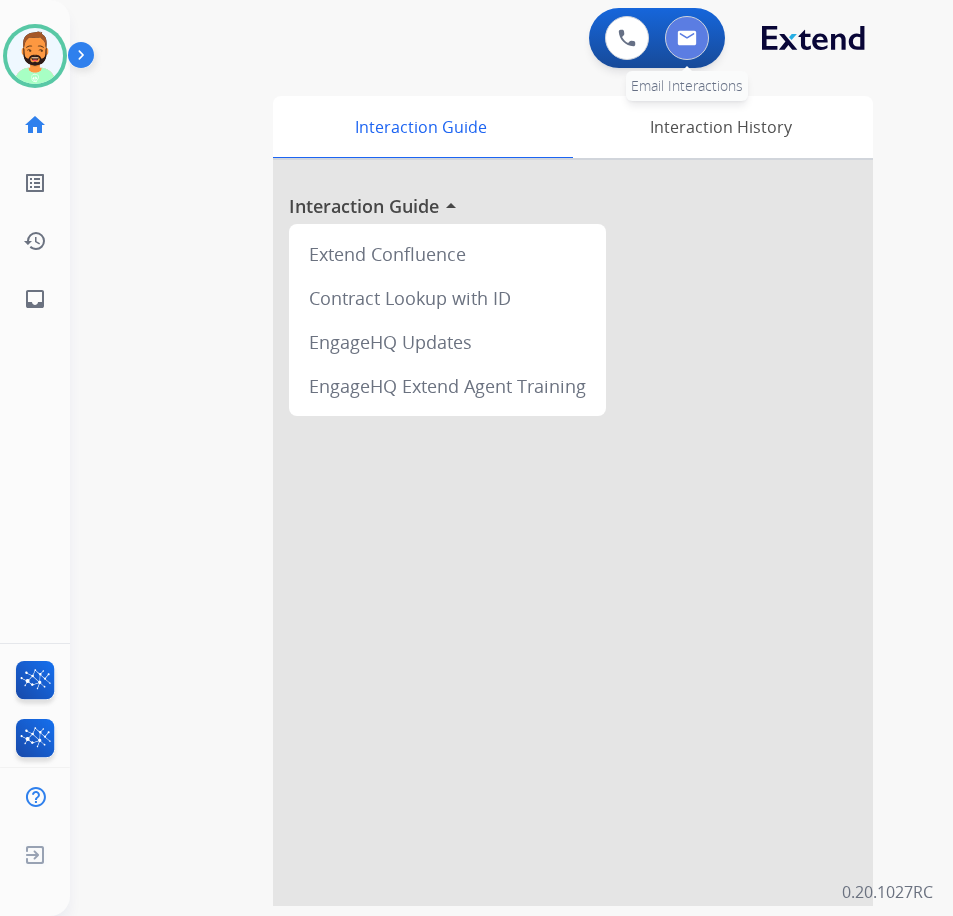 click at bounding box center (687, 38) 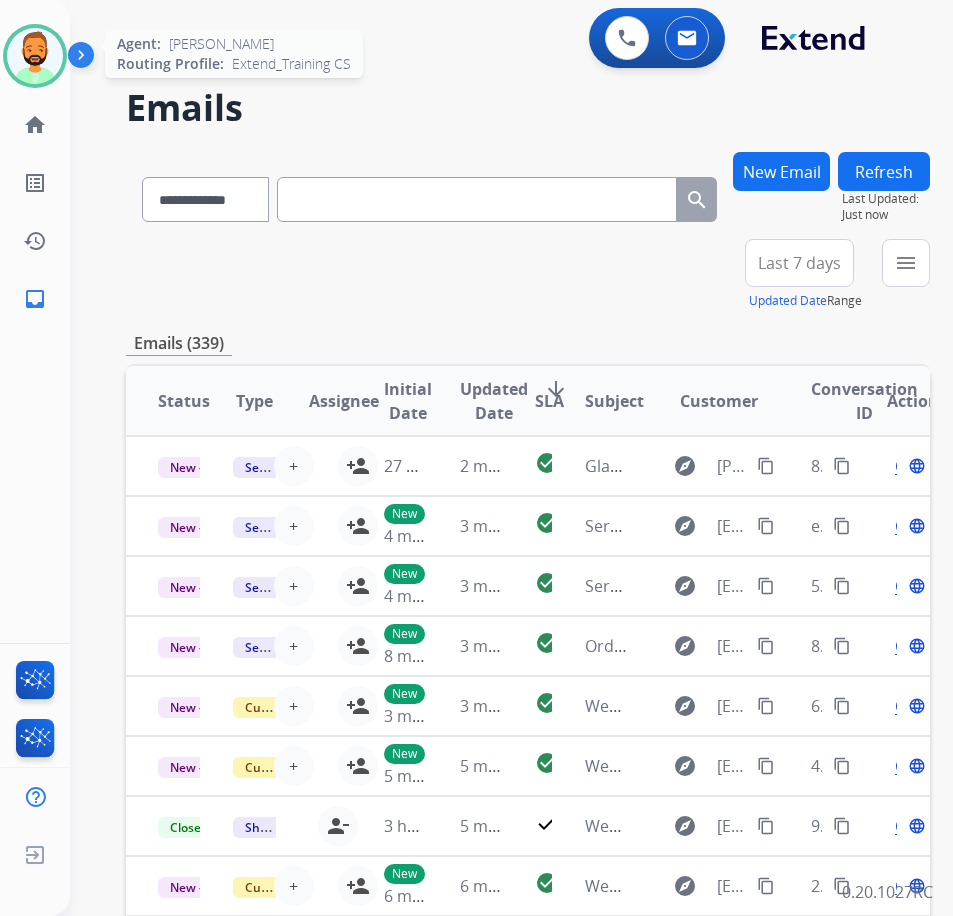 click at bounding box center (35, 56) 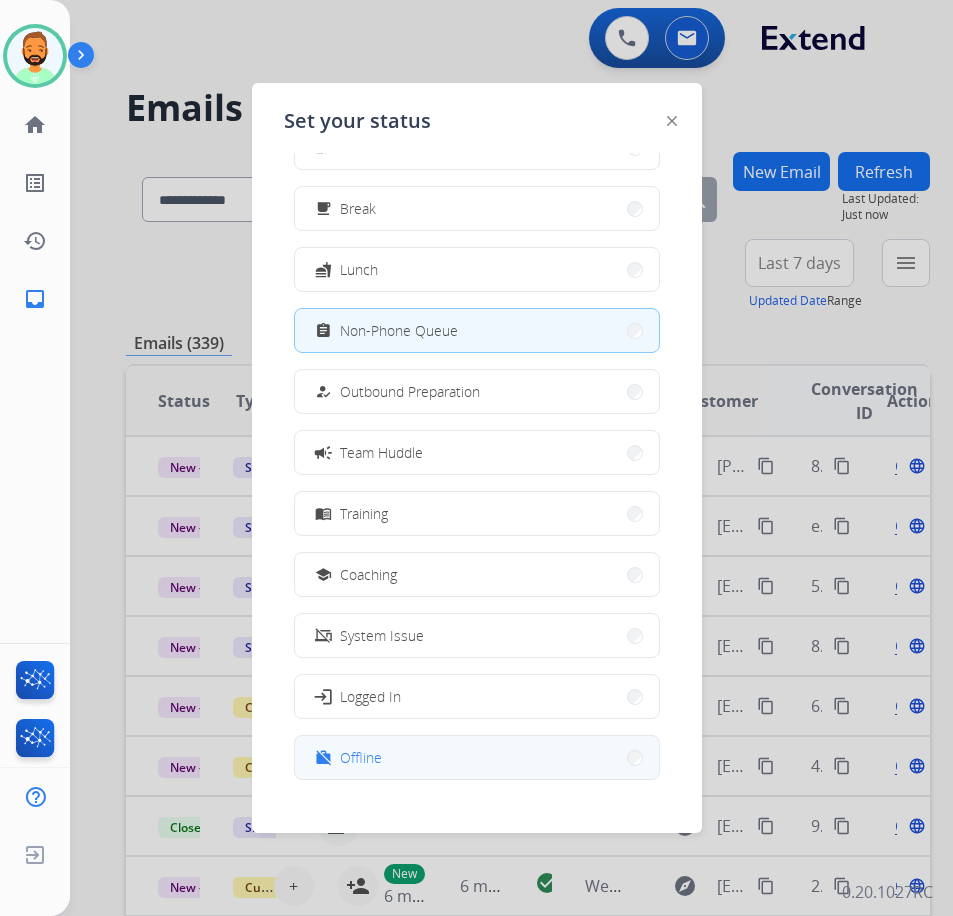 scroll, scrollTop: 67, scrollLeft: 0, axis: vertical 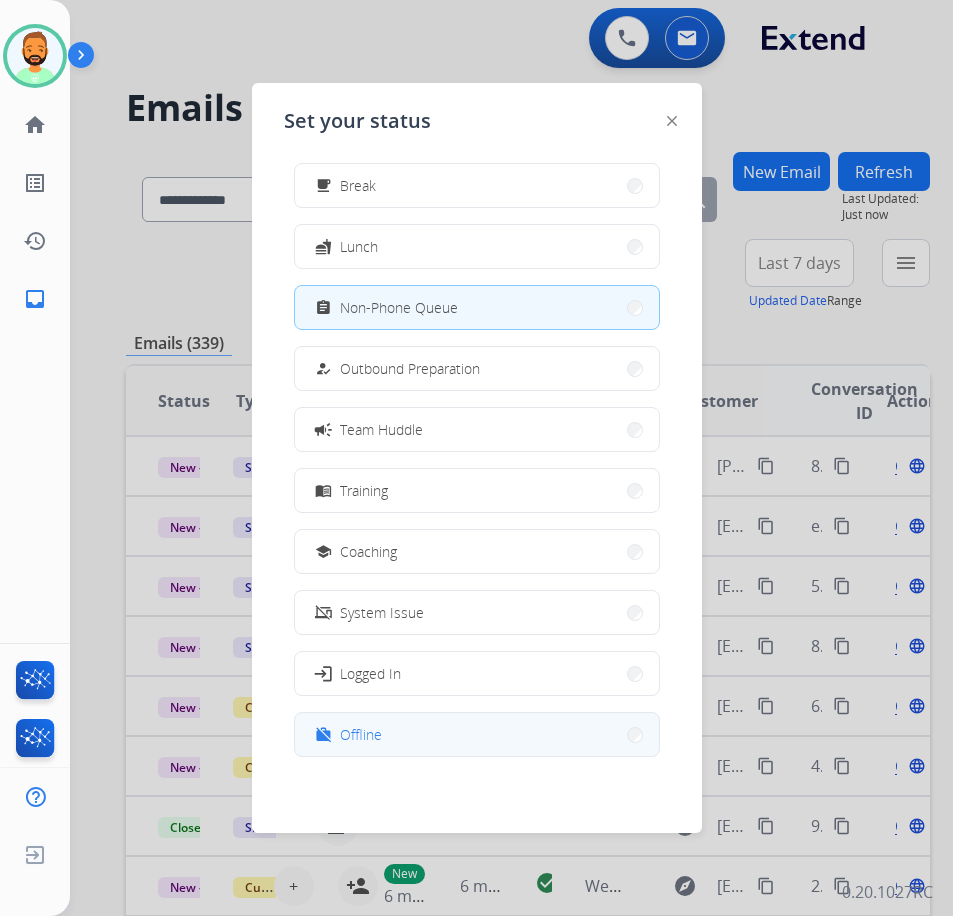 click on "work_off Offline" at bounding box center [477, 734] 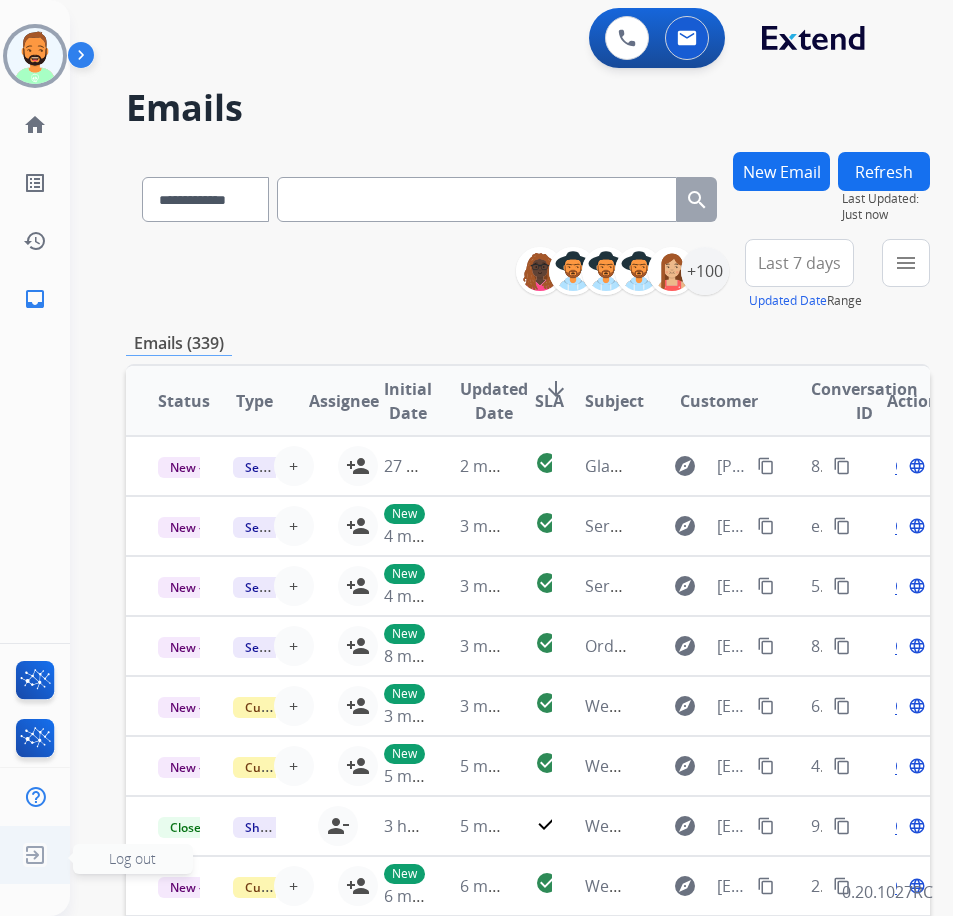 click on "Log out" 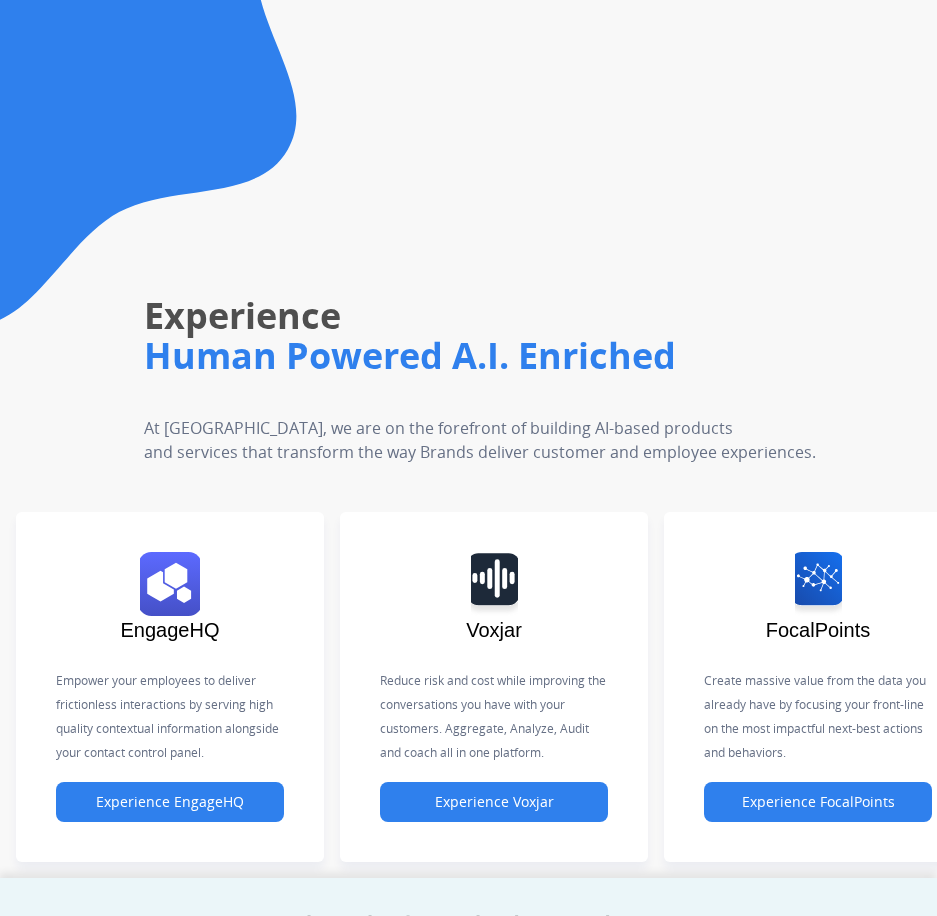 scroll, scrollTop: 0, scrollLeft: 0, axis: both 